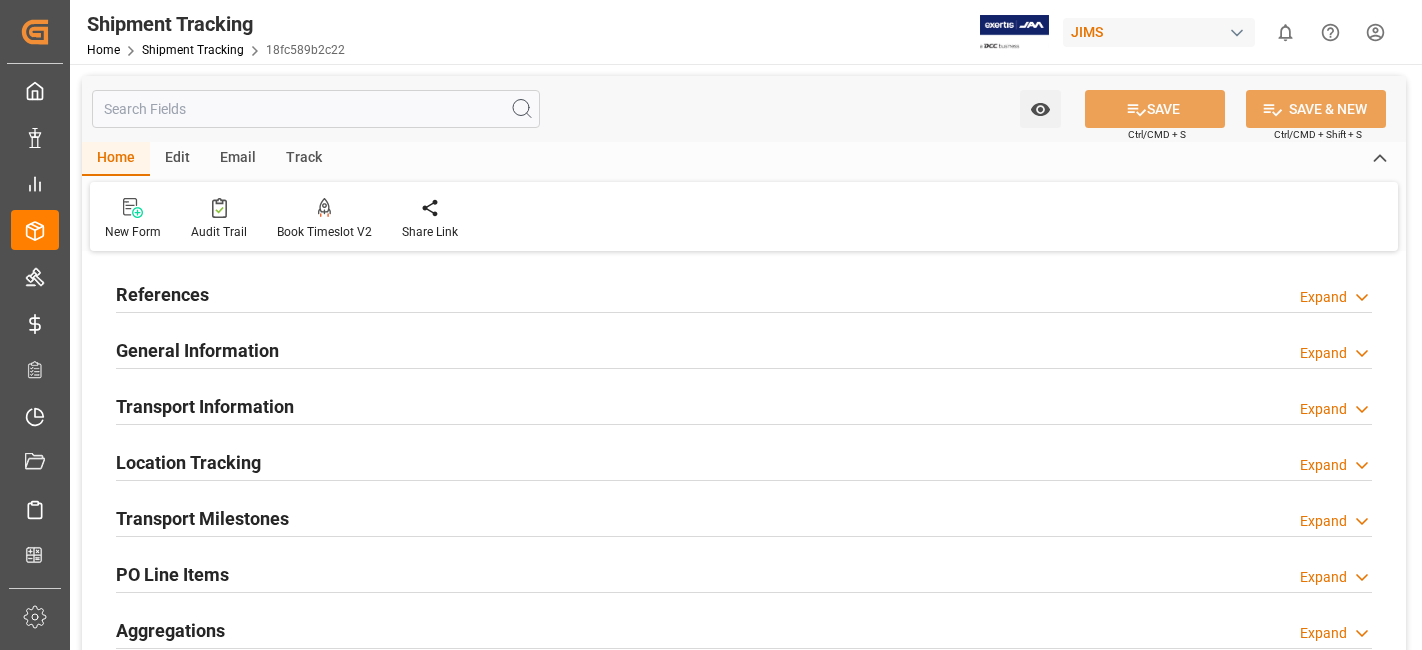 scroll, scrollTop: 0, scrollLeft: 0, axis: both 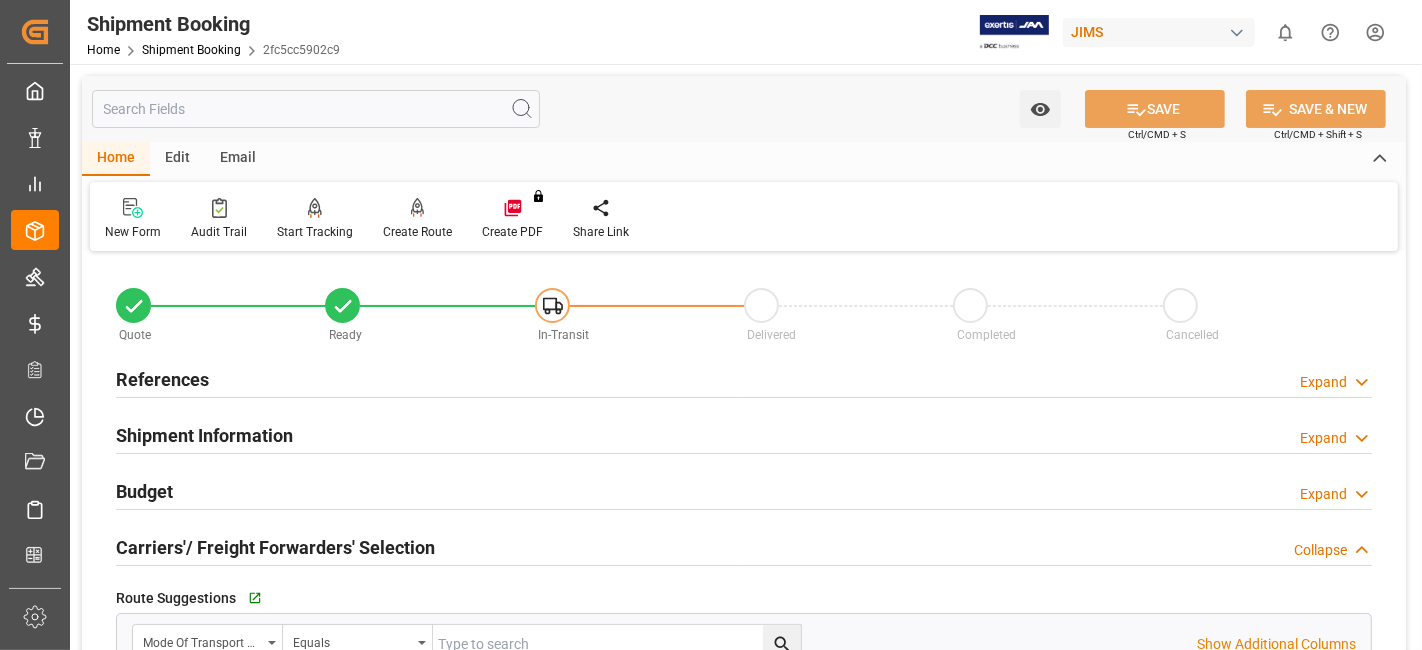 click on "References Expand" at bounding box center (744, 378) 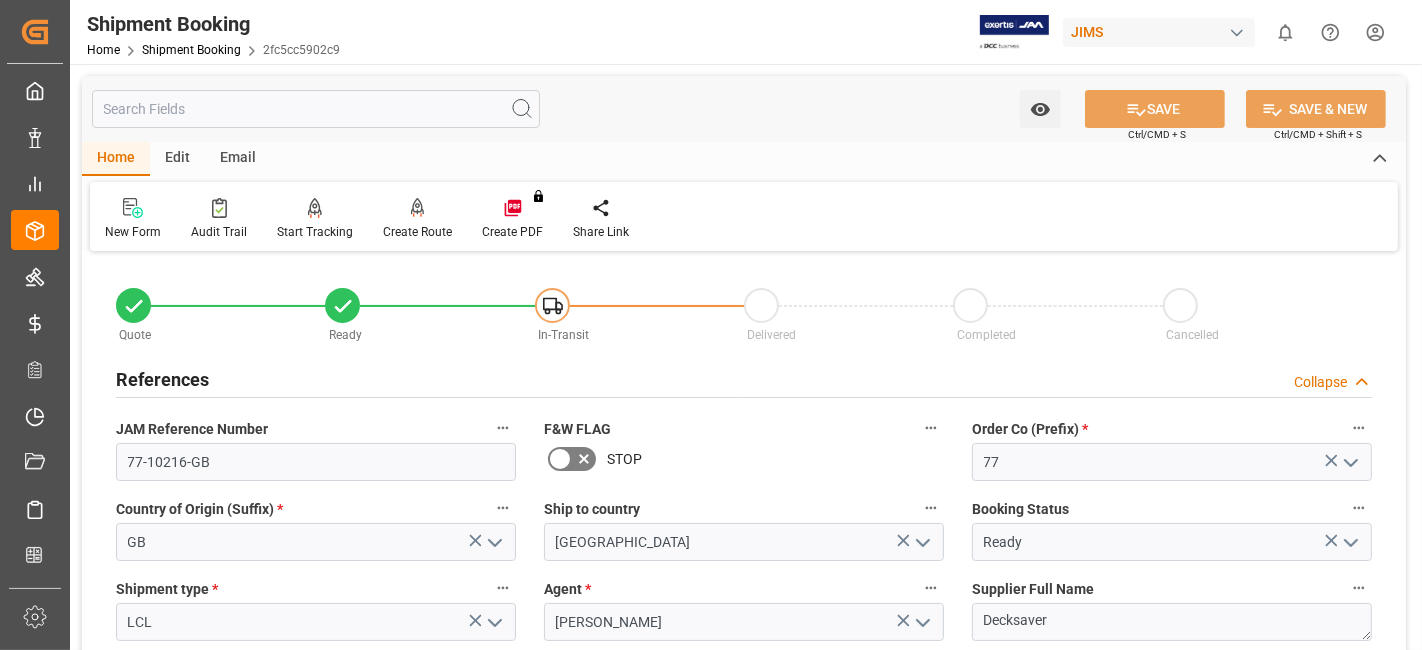 click on "References Collapse" at bounding box center [744, 378] 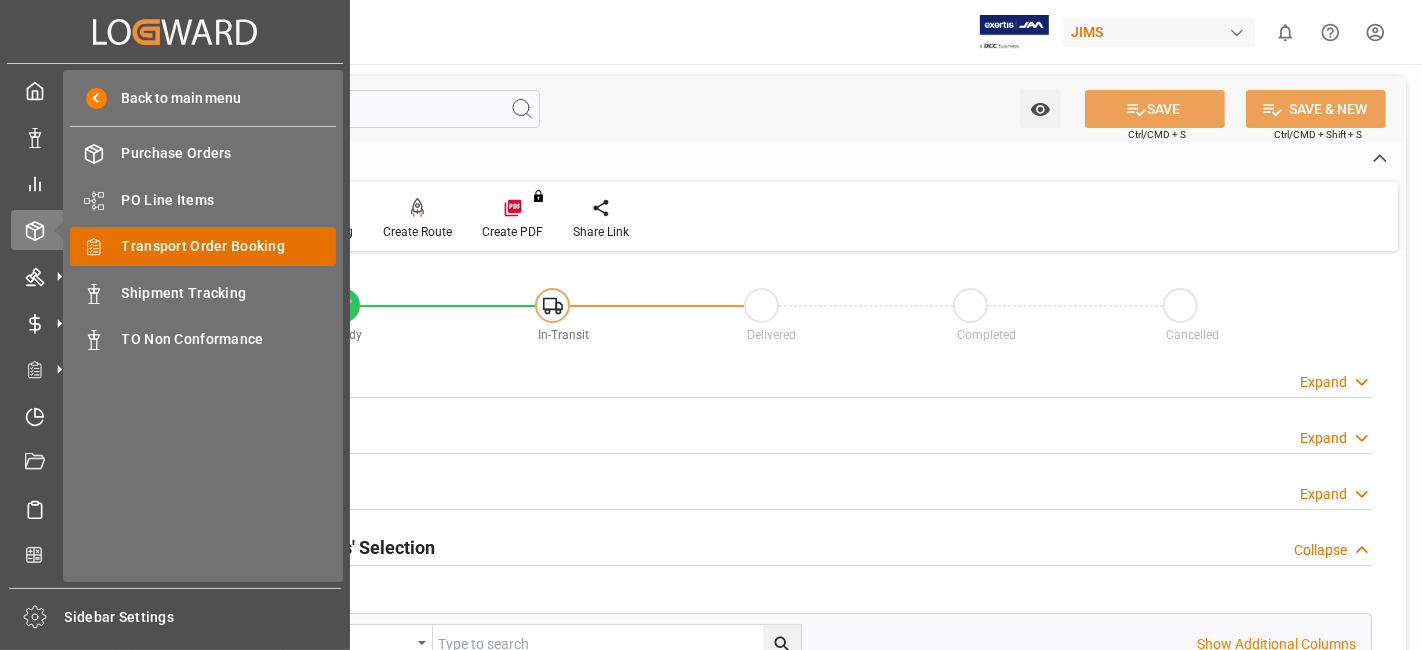 click on "Transport Order Booking" at bounding box center (229, 246) 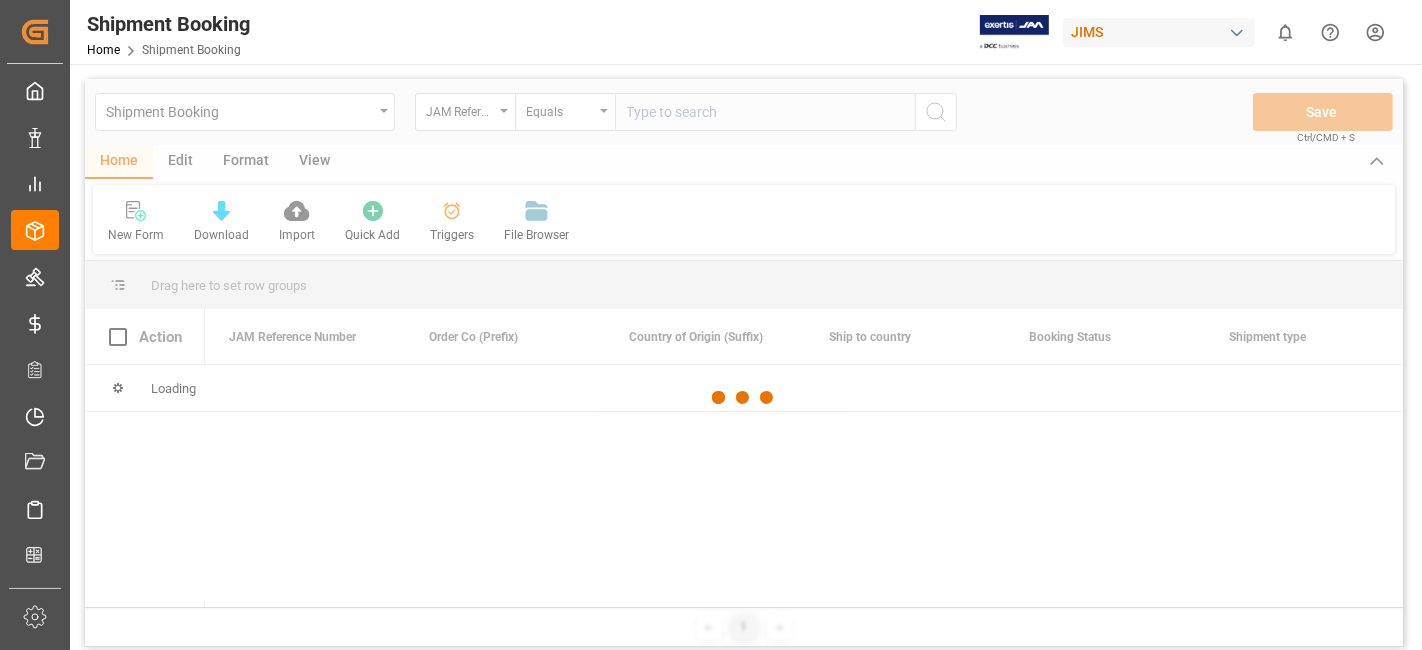 click at bounding box center [744, 398] 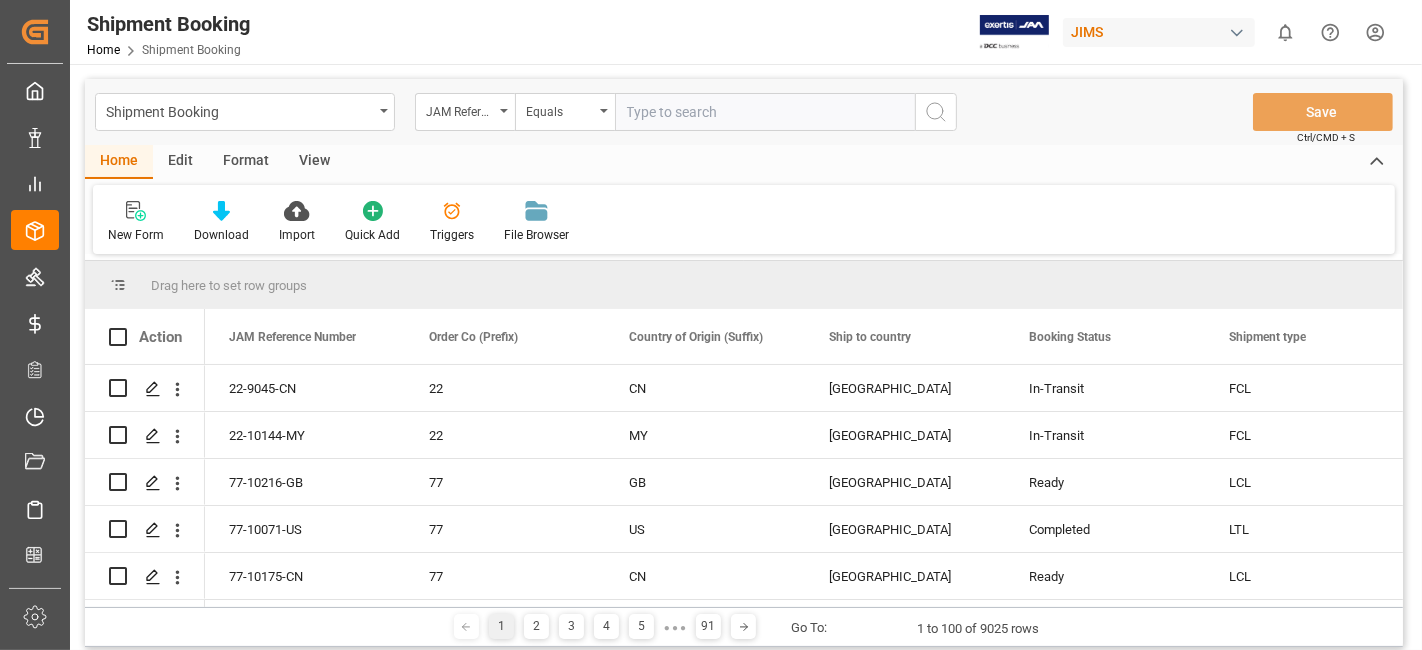 click at bounding box center [765, 112] 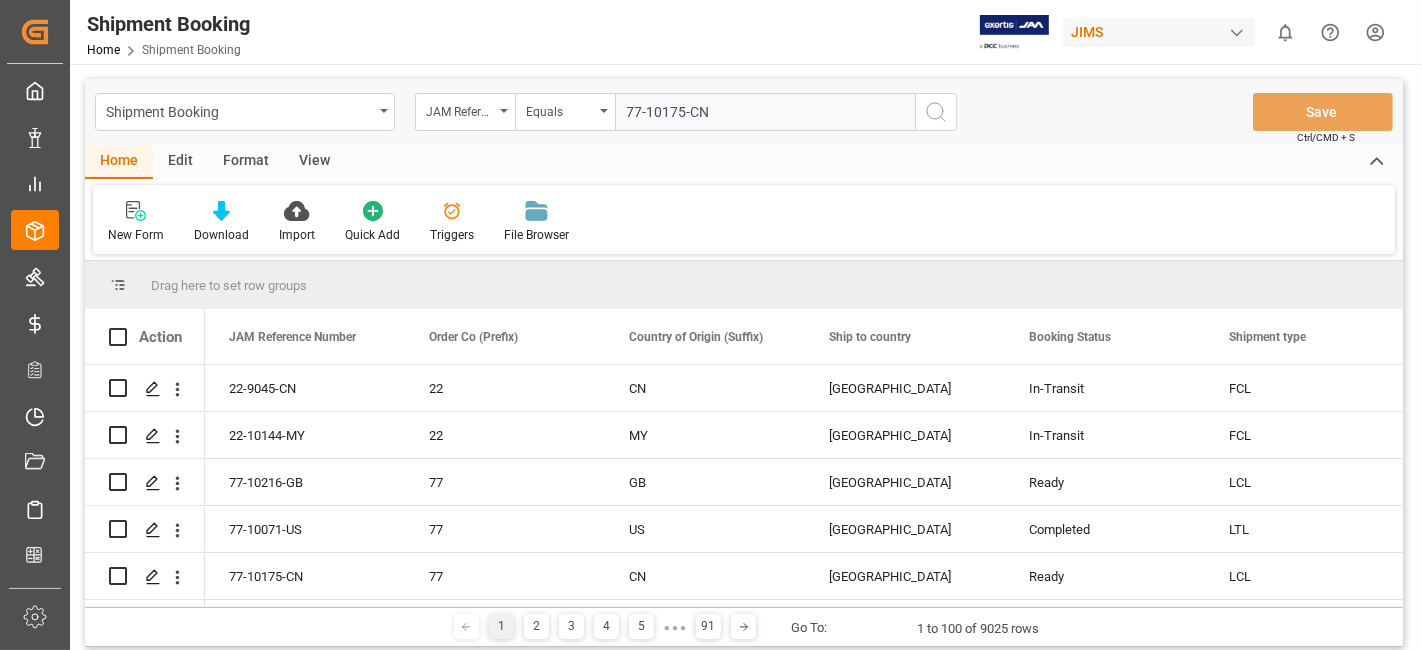 type on "77-10175-CN" 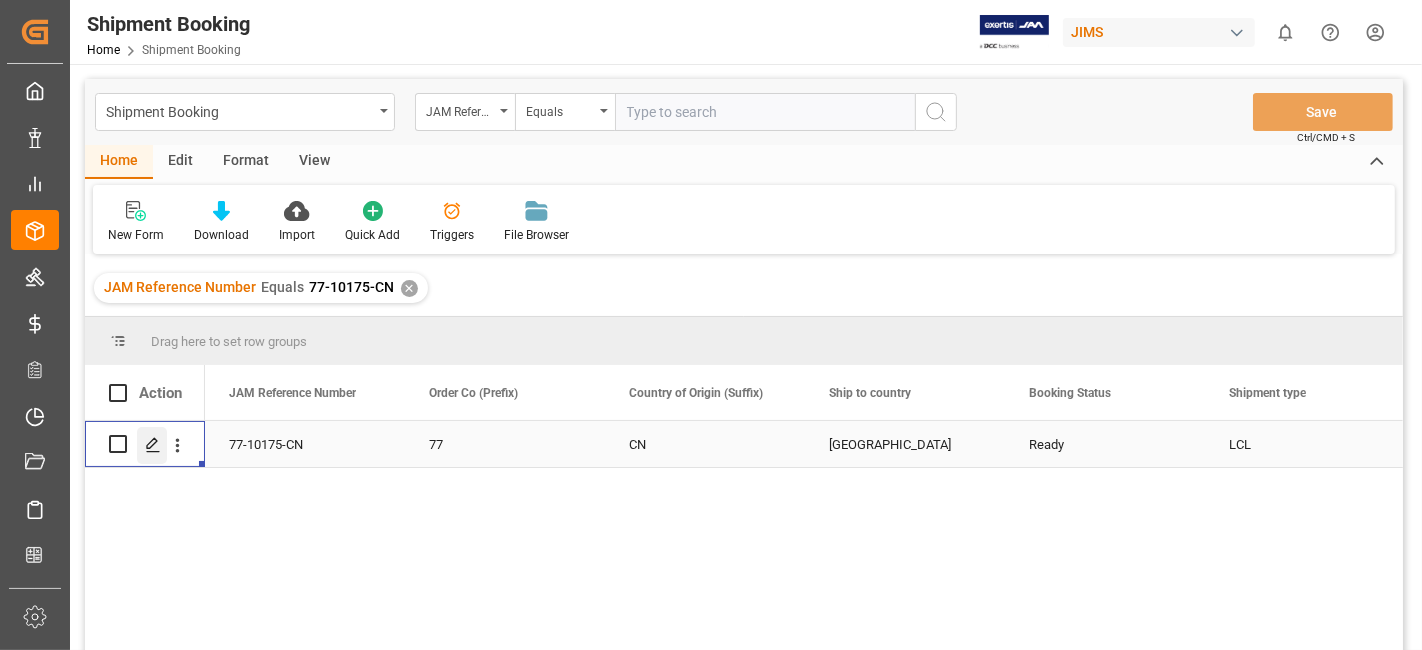 click 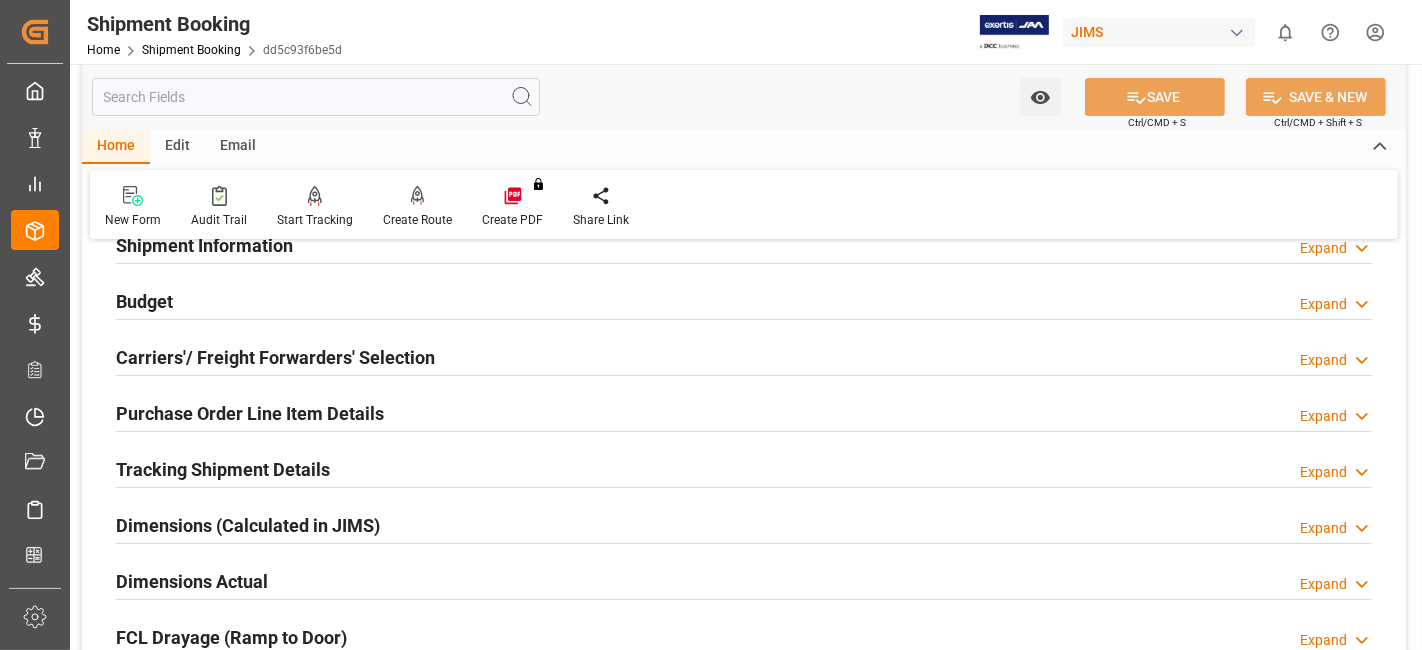 scroll, scrollTop: 222, scrollLeft: 0, axis: vertical 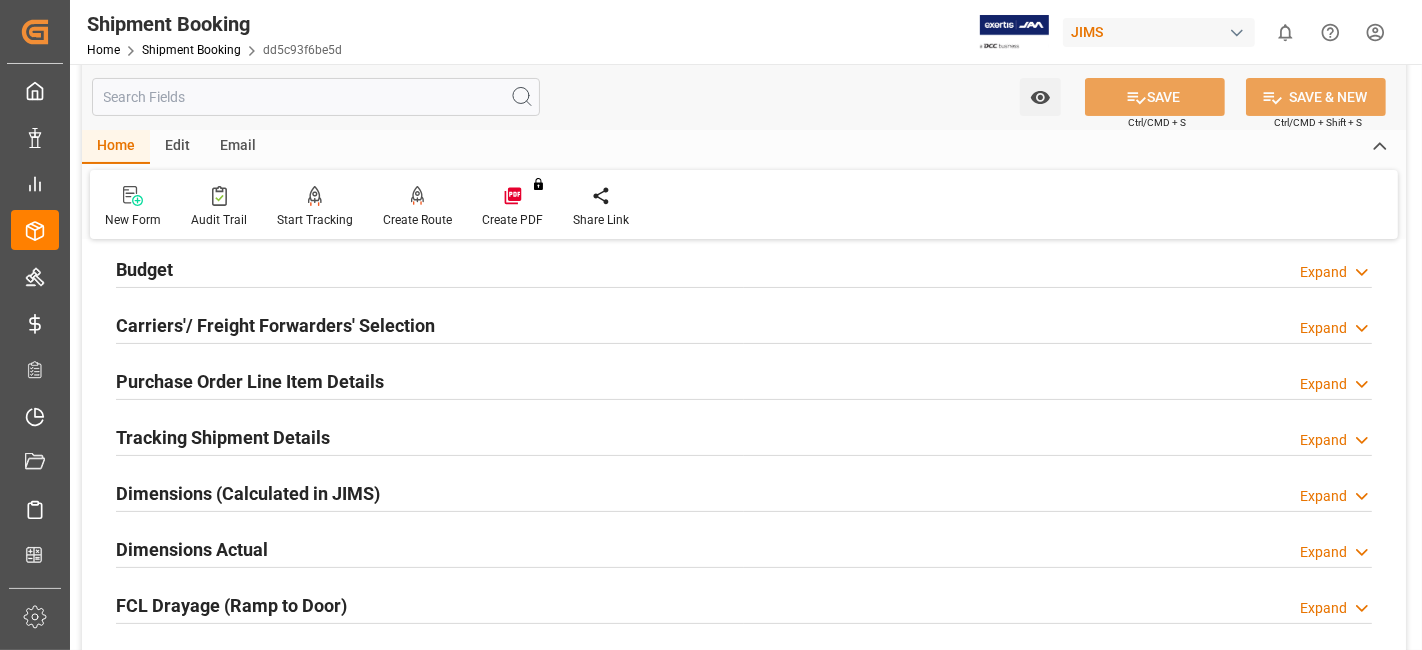 click on "Budget" at bounding box center [144, 269] 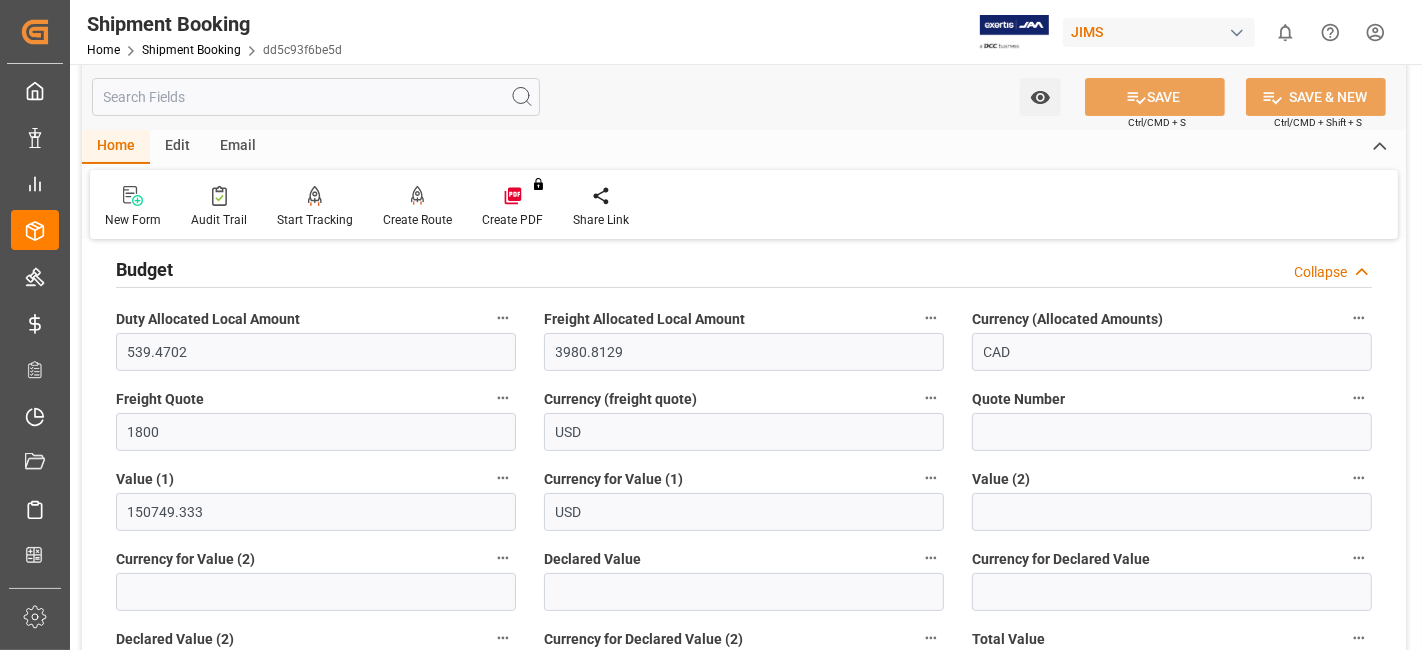 click on "Budget" at bounding box center [144, 269] 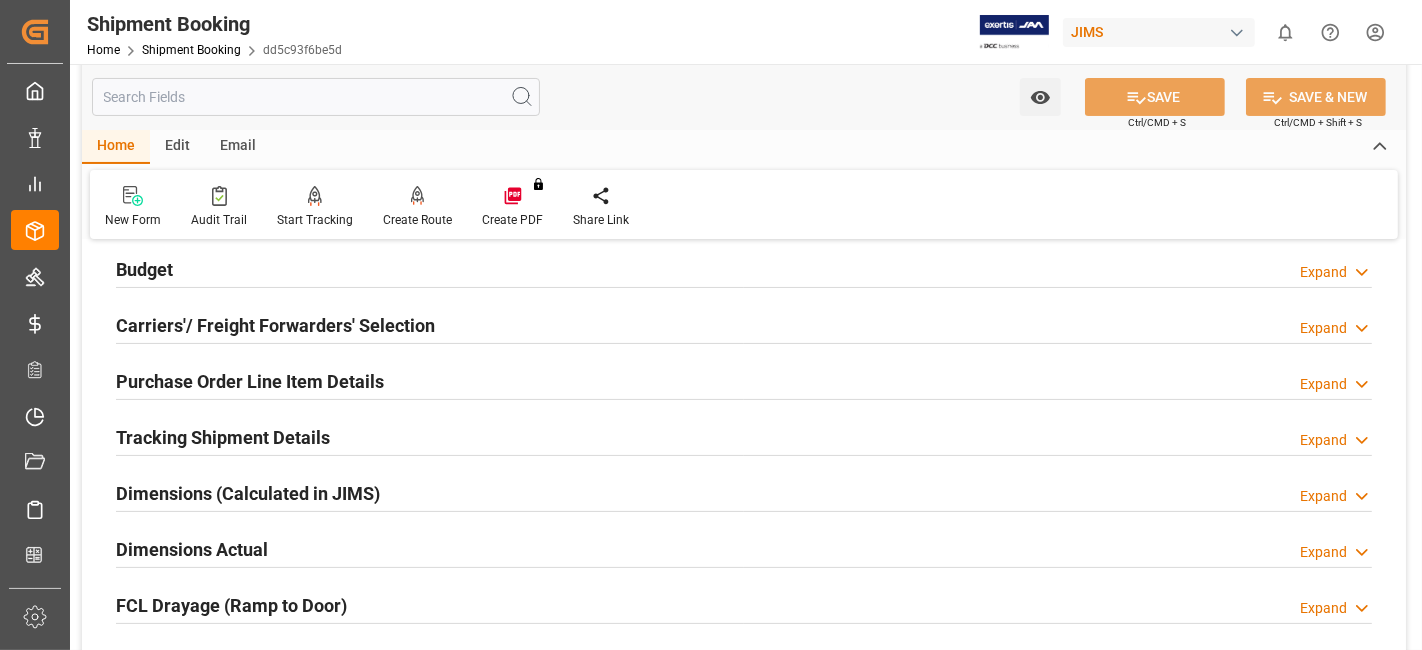 click on "Carriers'/ Freight Forwarders' Selection" at bounding box center [275, 325] 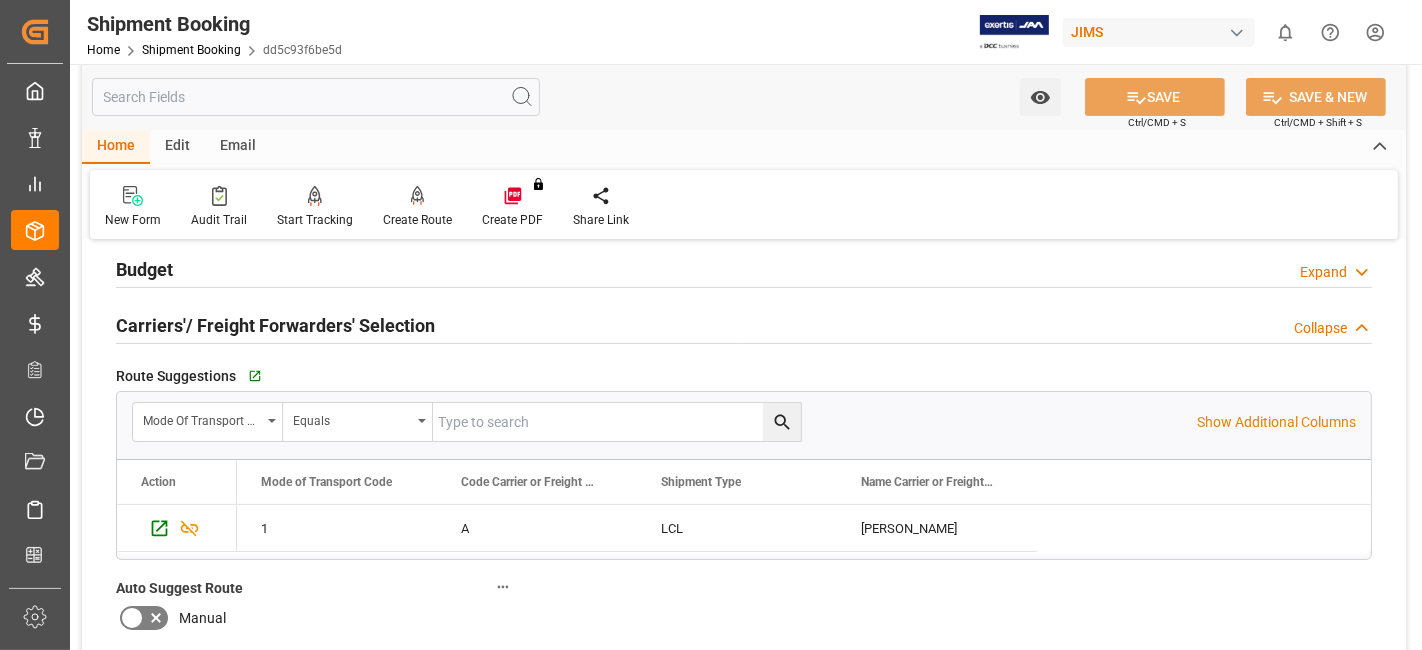 click on "Carriers'/ Freight Forwarders' Selection" at bounding box center [275, 325] 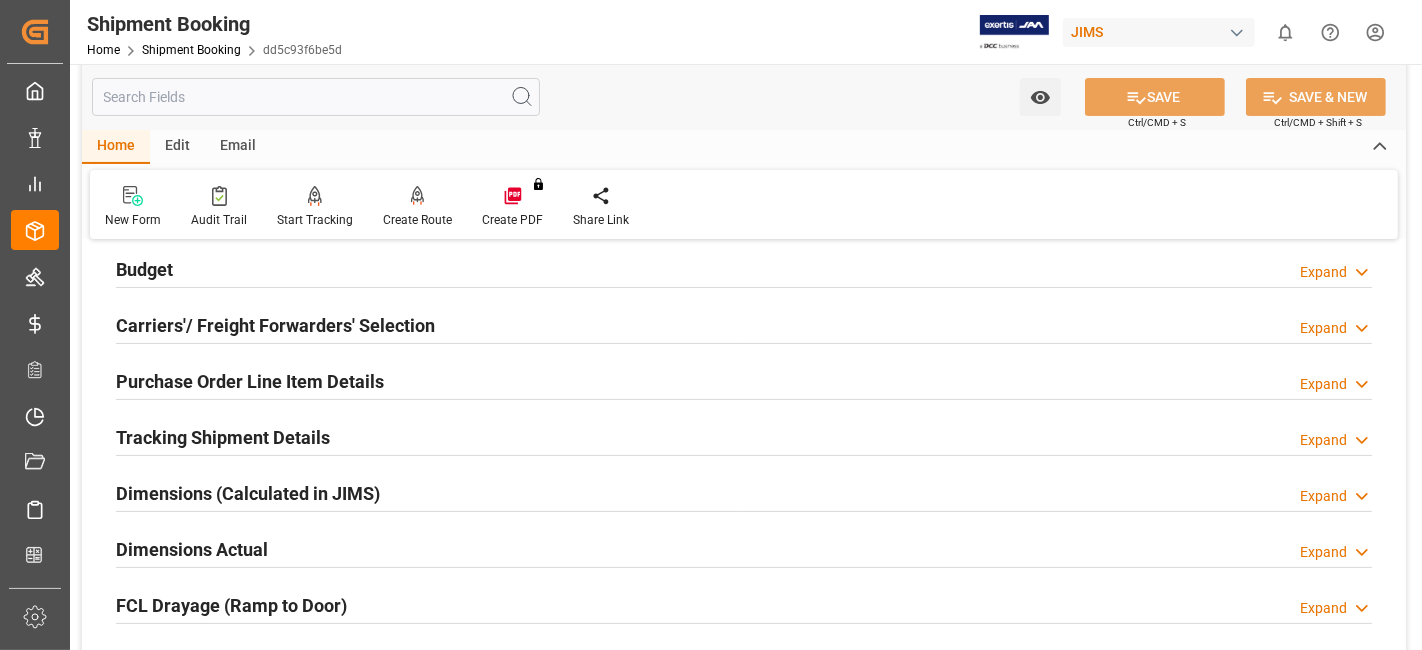 click on "Dimensions Actual" at bounding box center [192, 549] 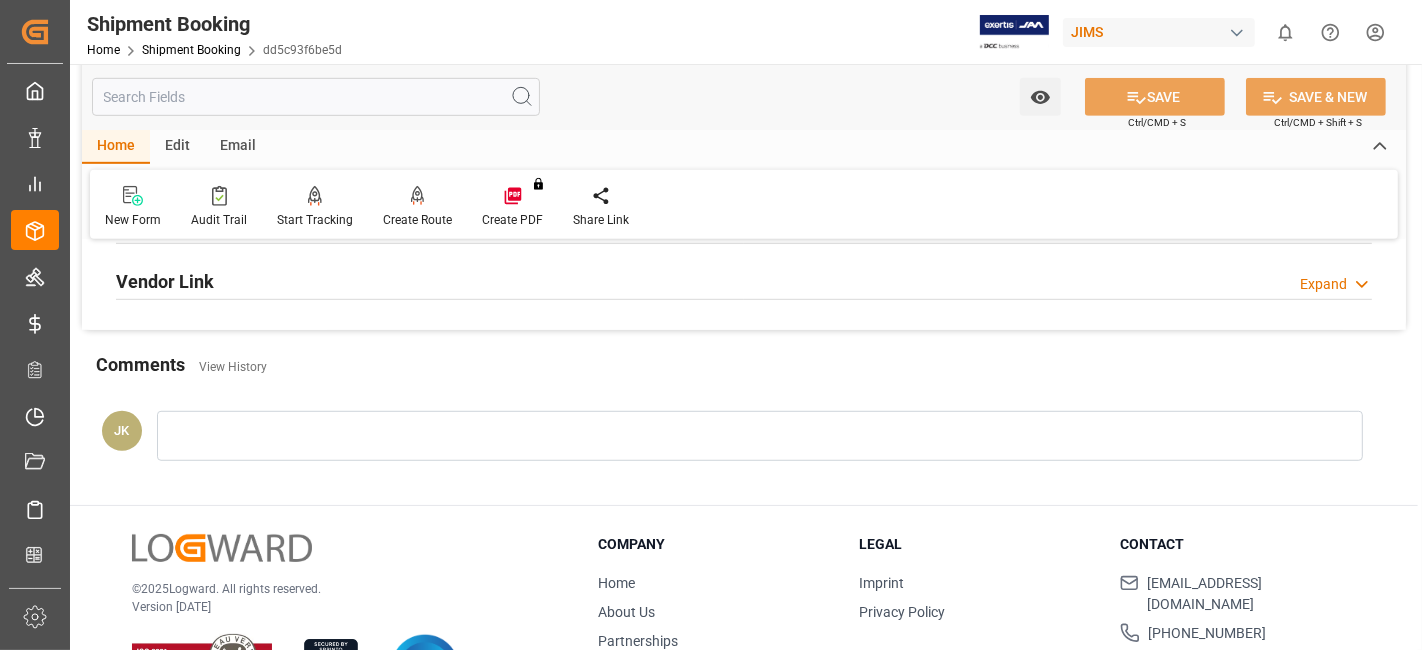 scroll, scrollTop: 975, scrollLeft: 0, axis: vertical 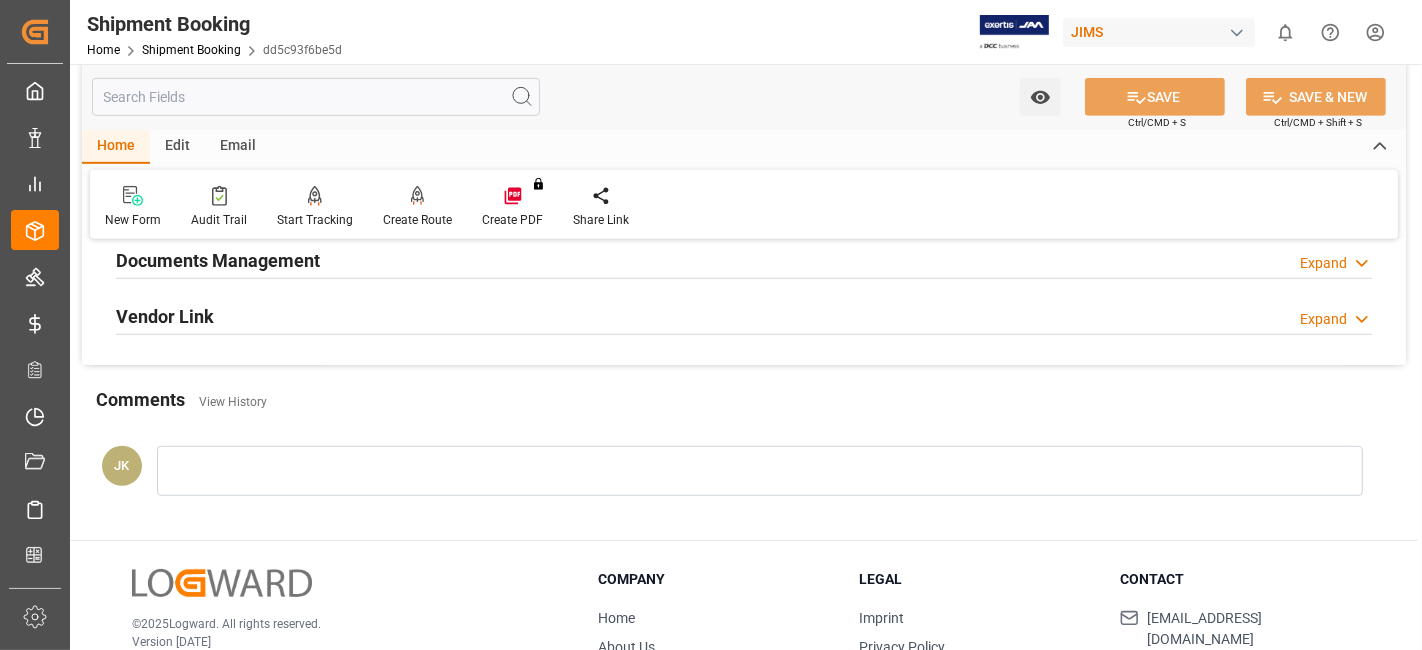 click on "Documents Management" at bounding box center (218, 260) 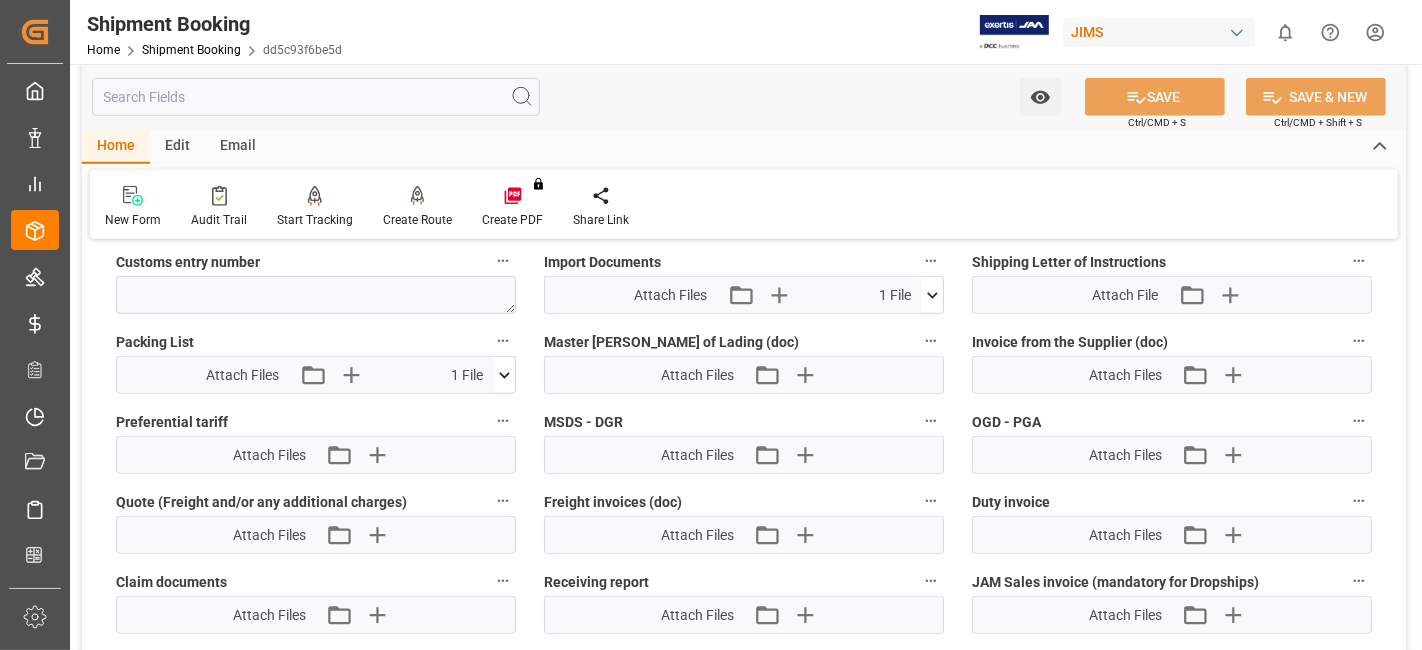 scroll, scrollTop: 1331, scrollLeft: 0, axis: vertical 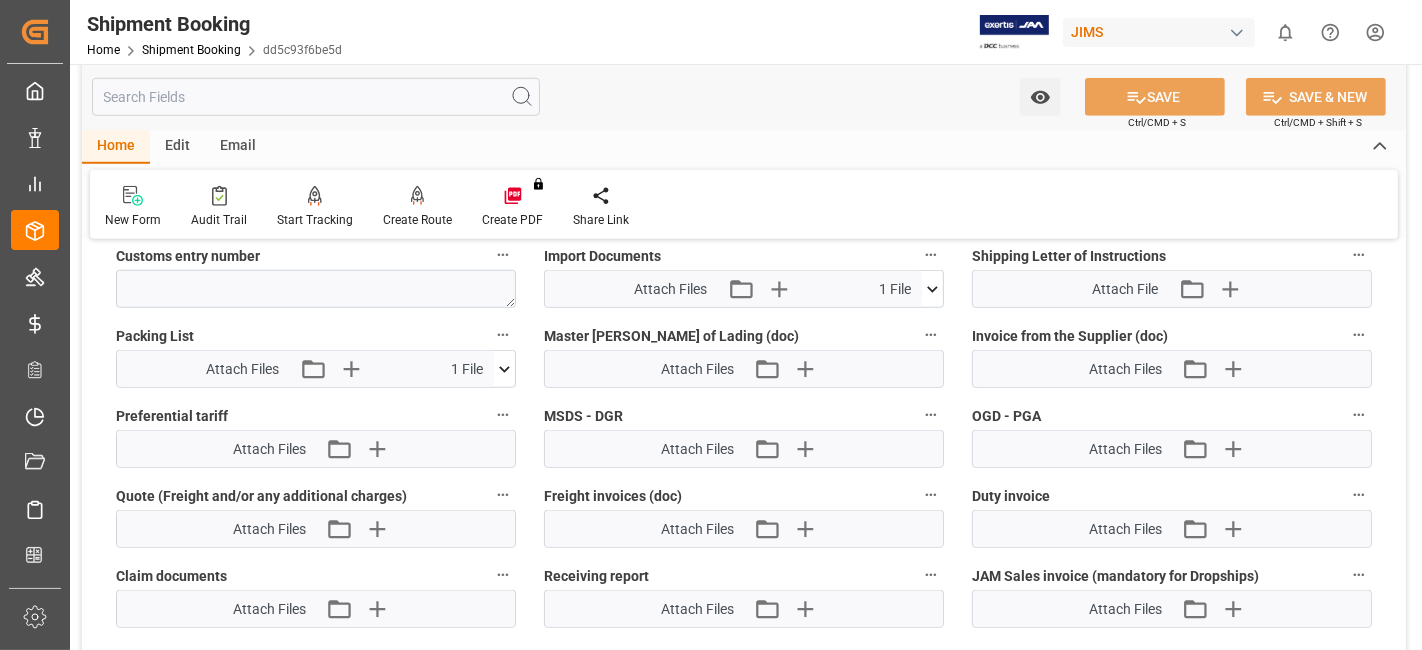 click 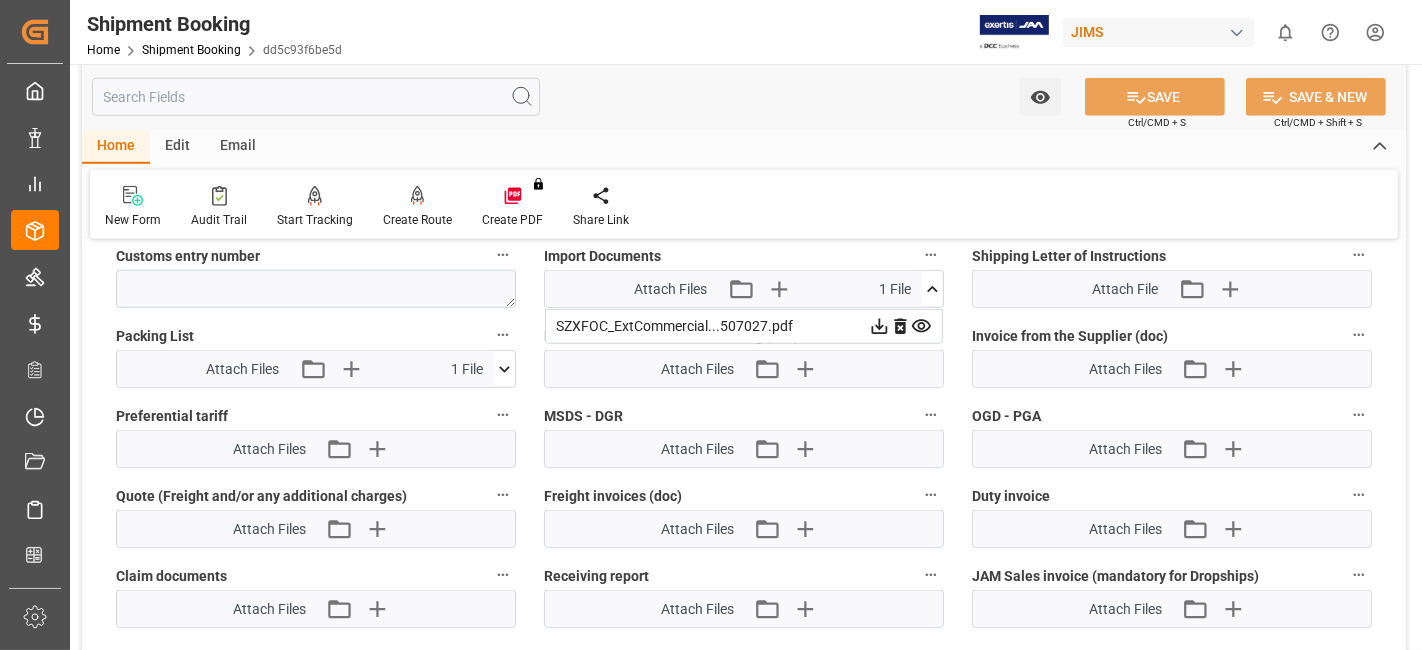 click 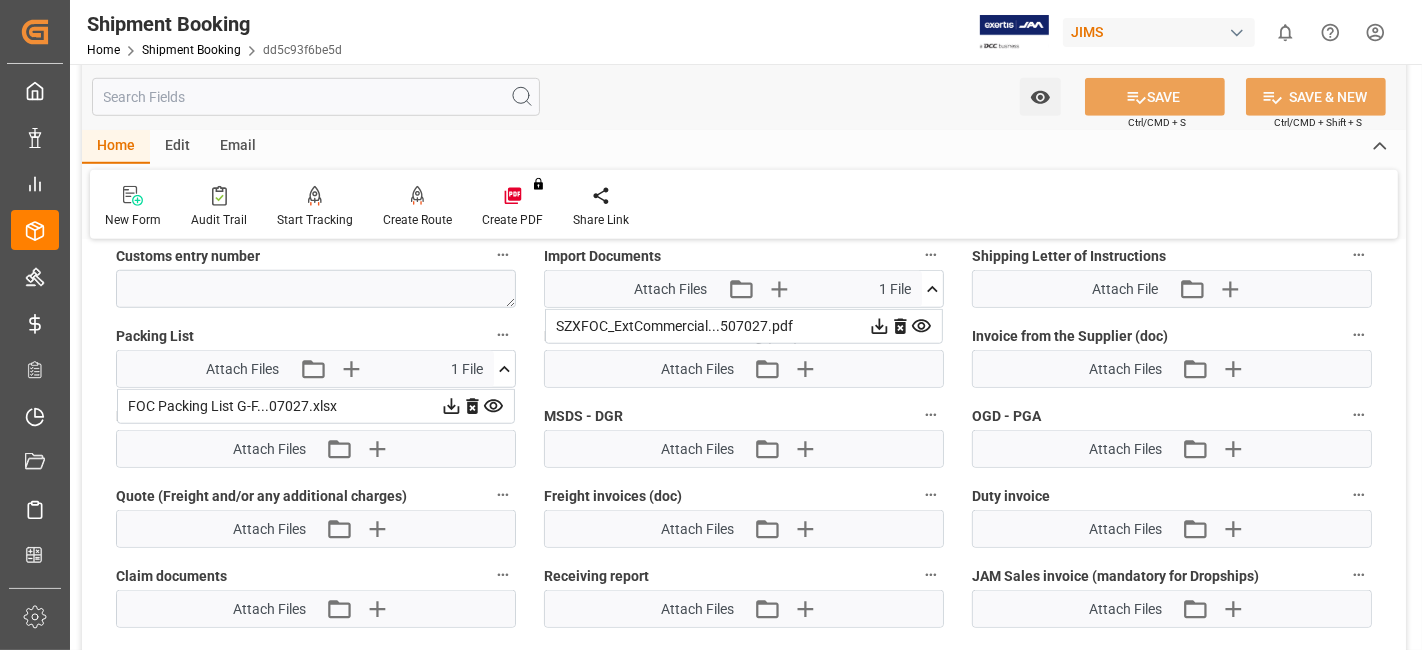 click 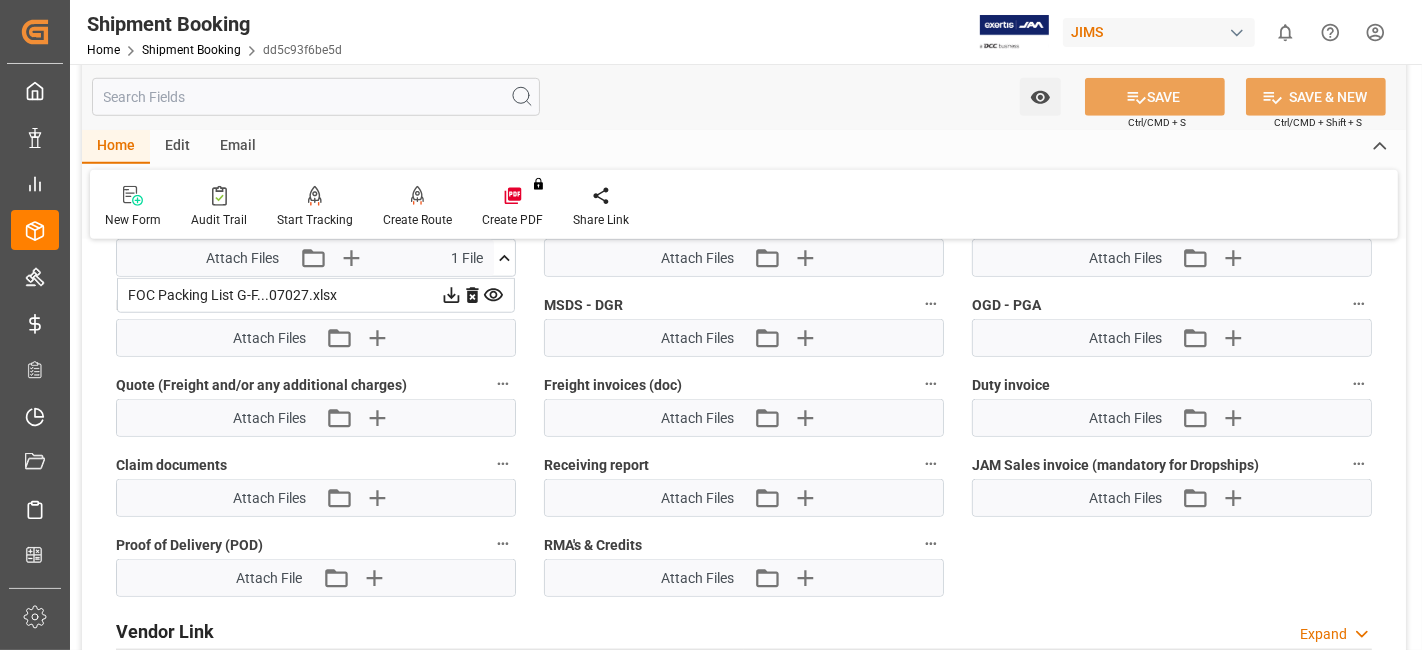 type 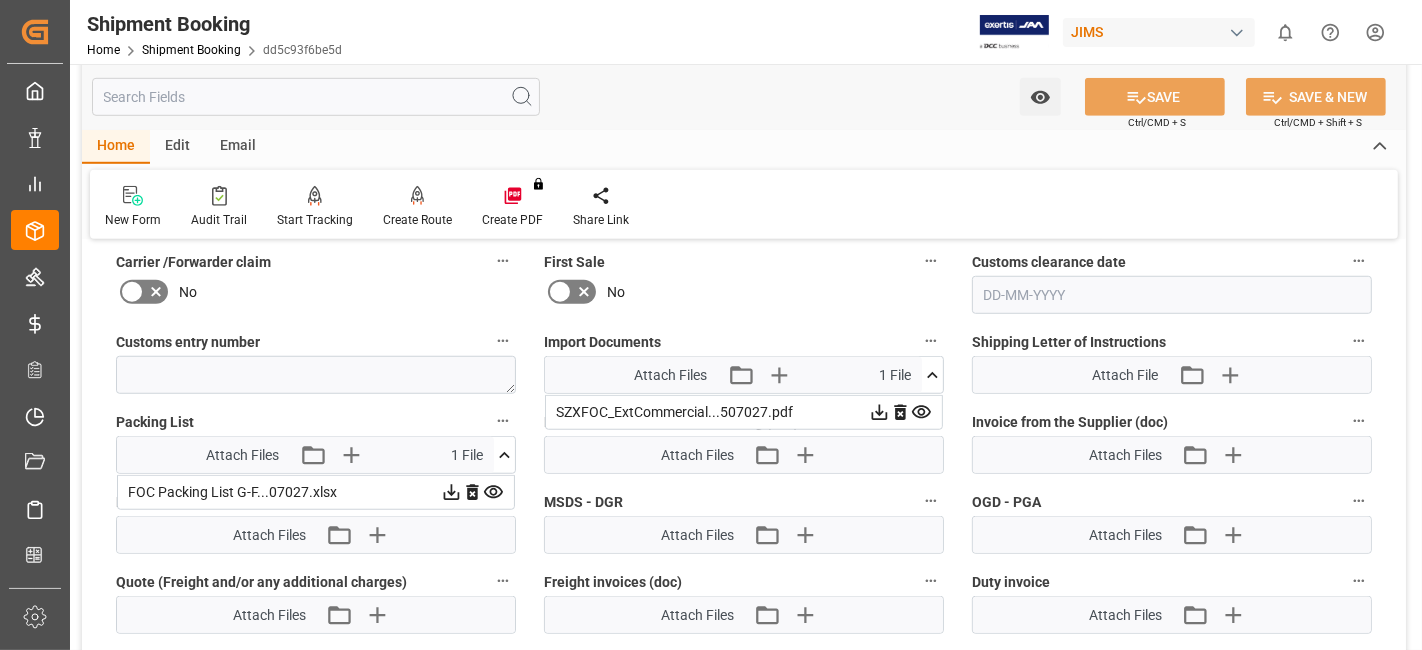 scroll, scrollTop: 1220, scrollLeft: 0, axis: vertical 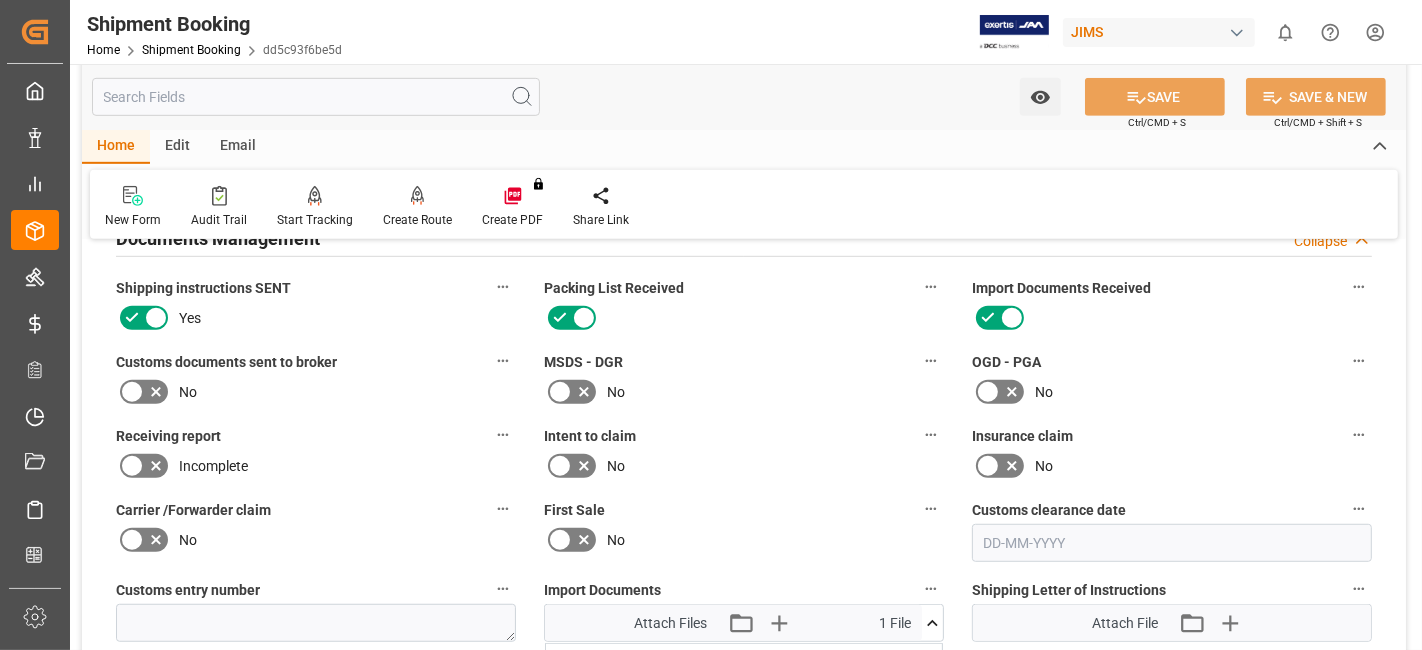 click on "Intent to claim     No" at bounding box center [744, 452] 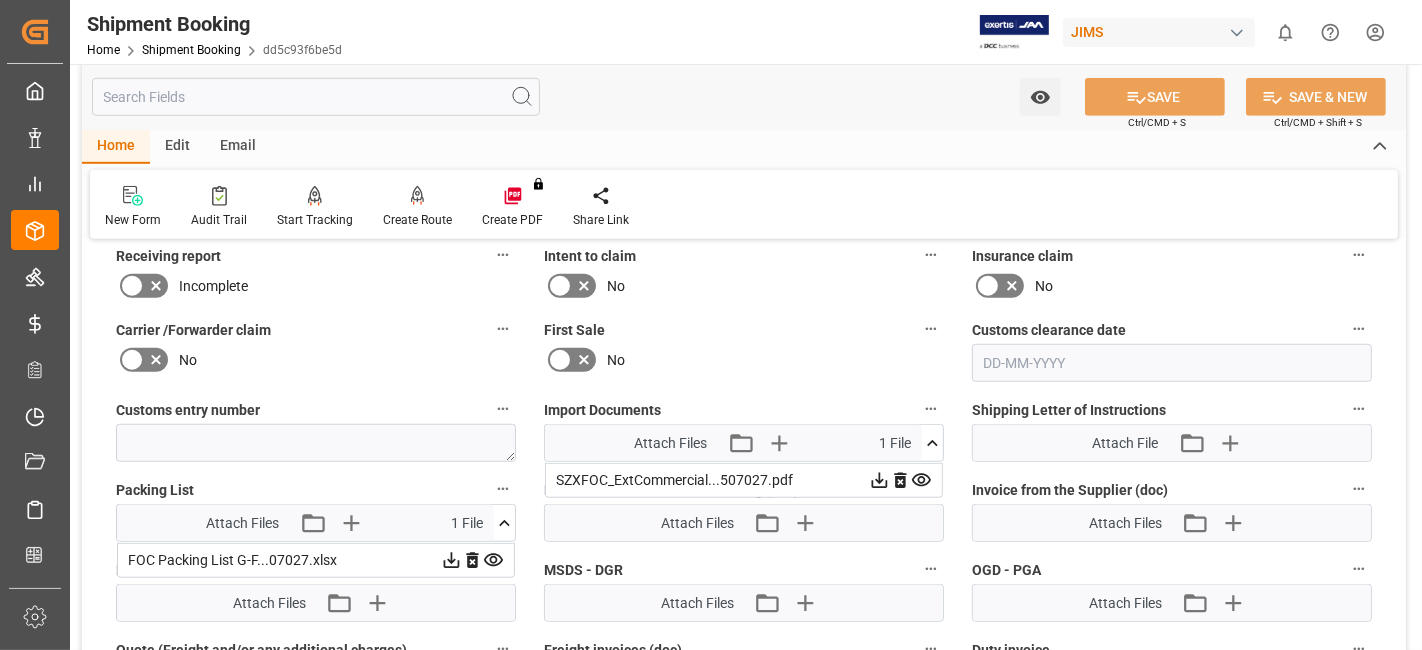 scroll, scrollTop: 1153, scrollLeft: 0, axis: vertical 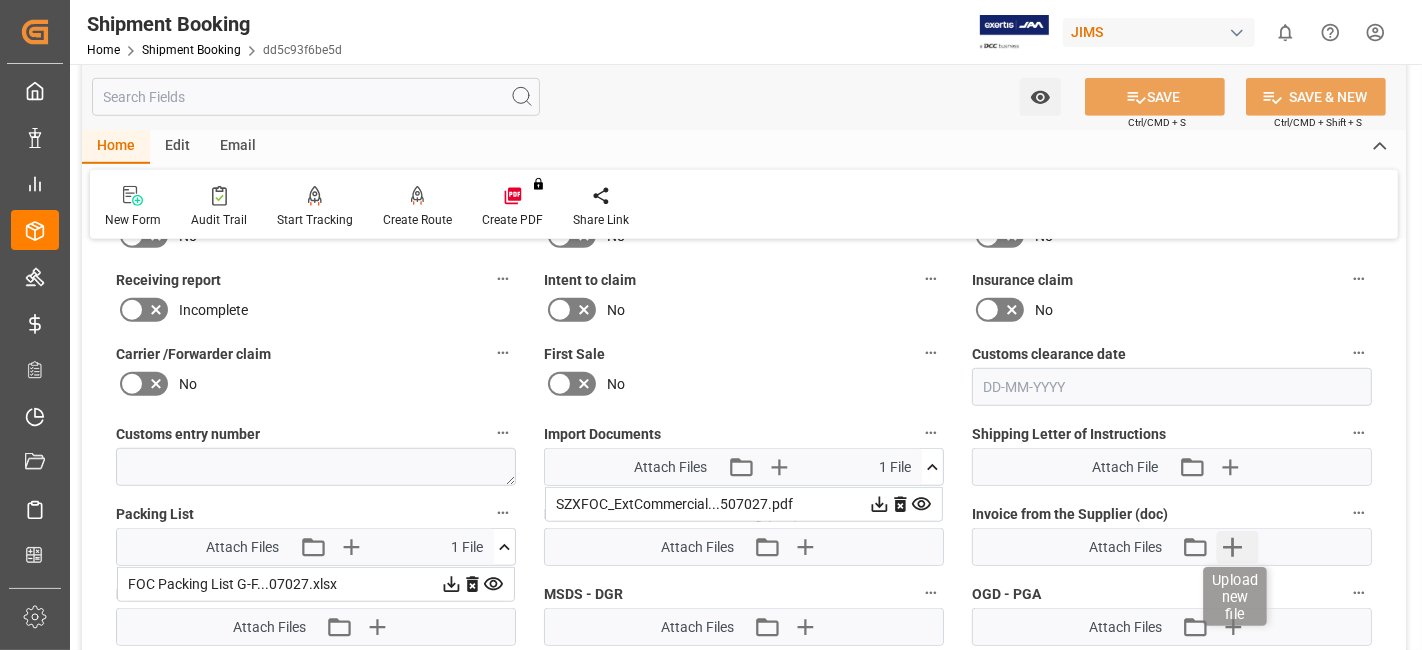click 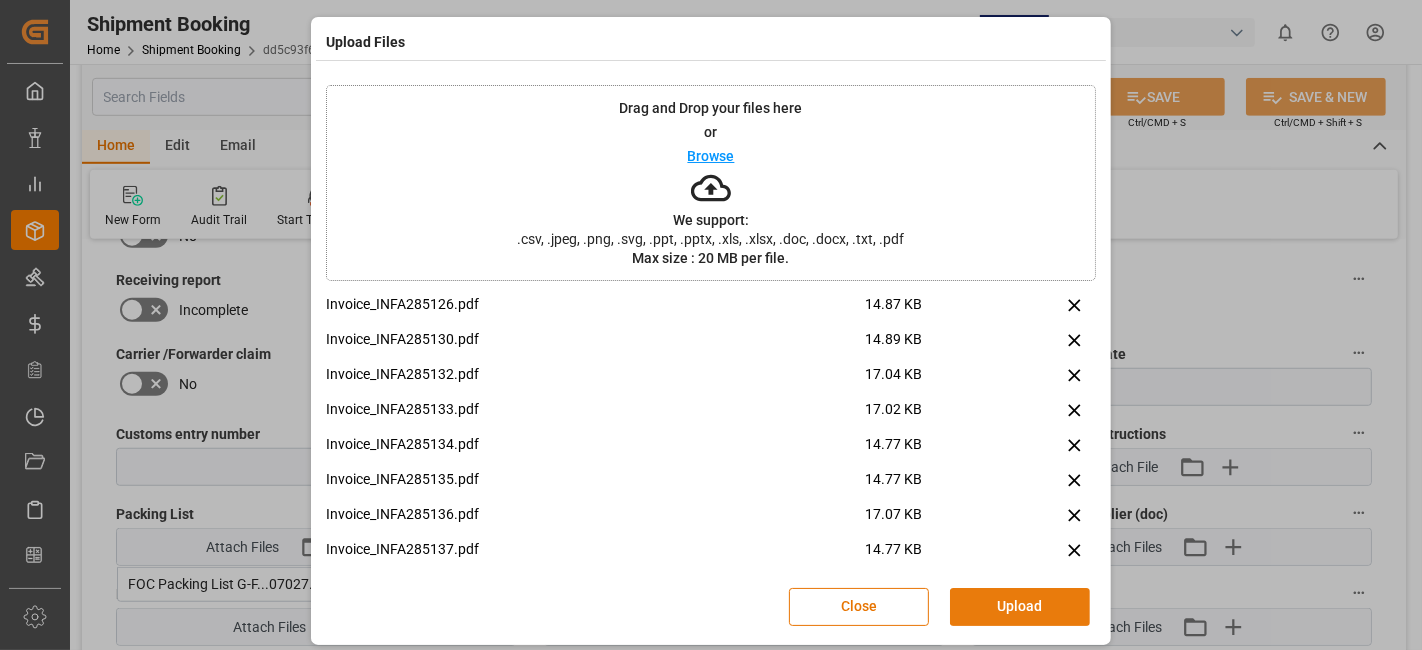click on "Upload" at bounding box center (1020, 607) 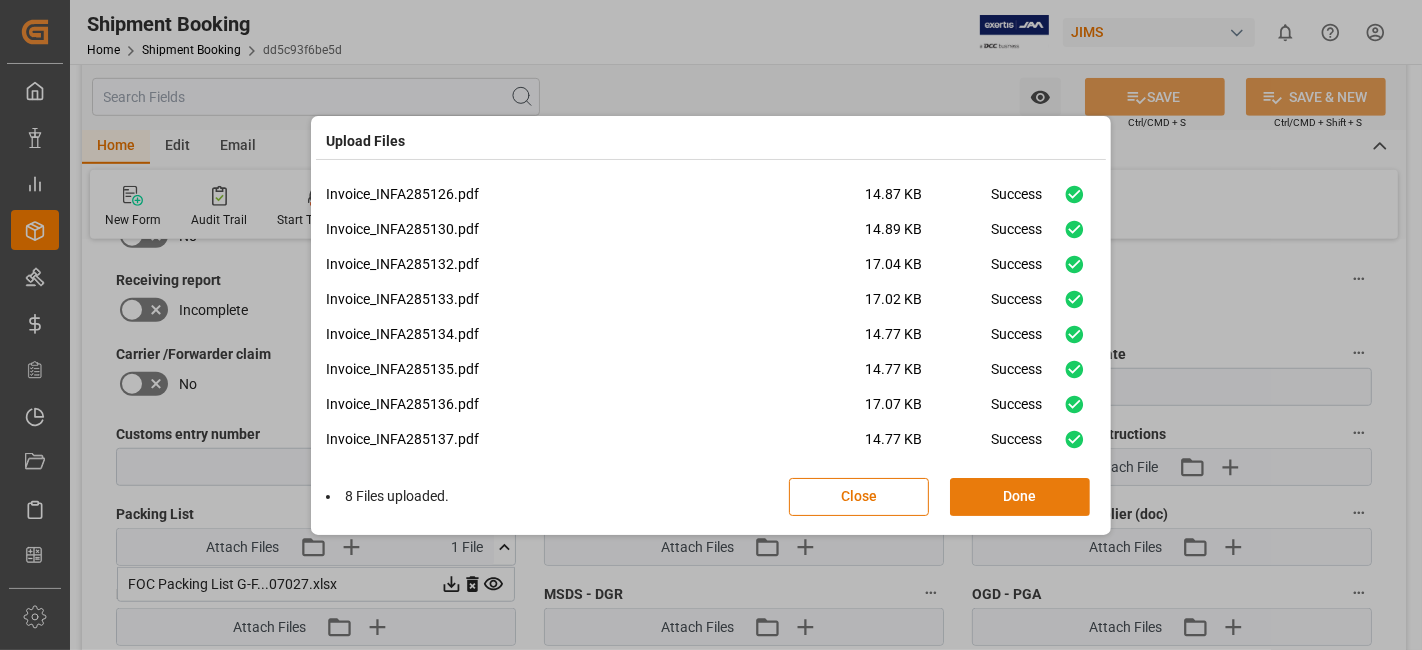 click on "Done" at bounding box center (1020, 497) 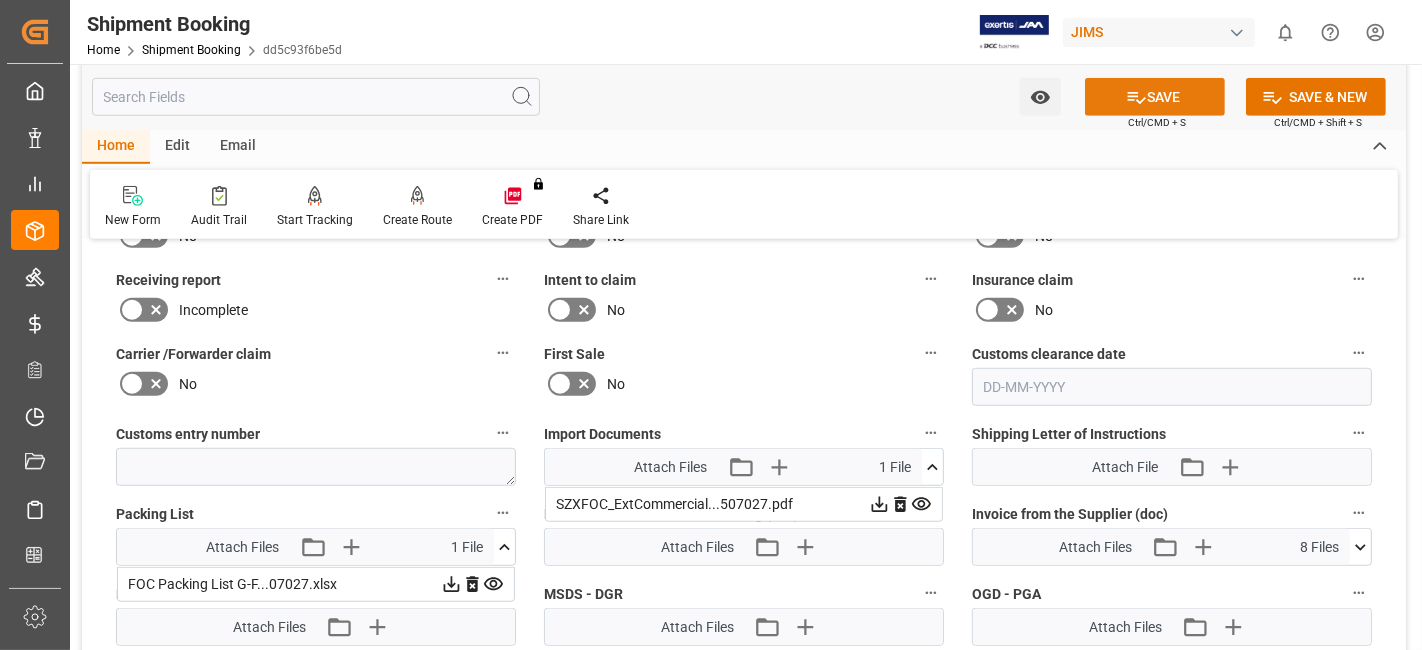 click on "SAVE" at bounding box center (1155, 97) 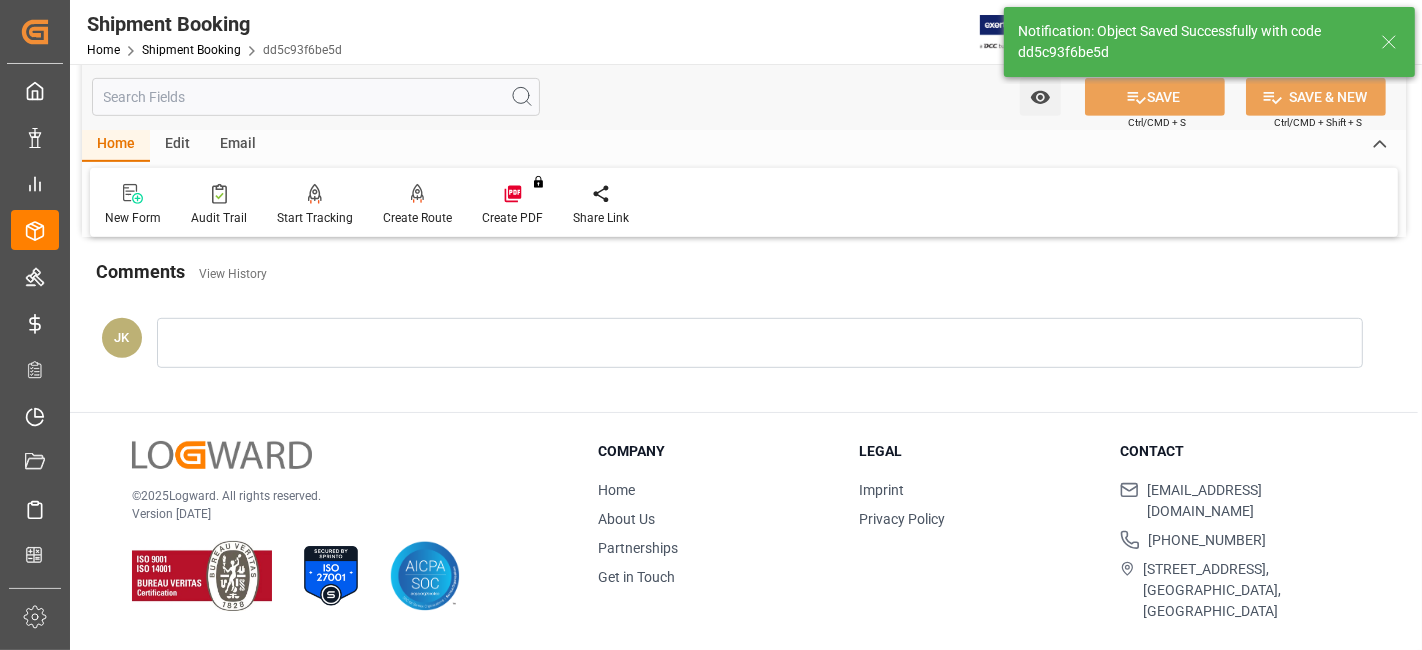 scroll, scrollTop: 846, scrollLeft: 0, axis: vertical 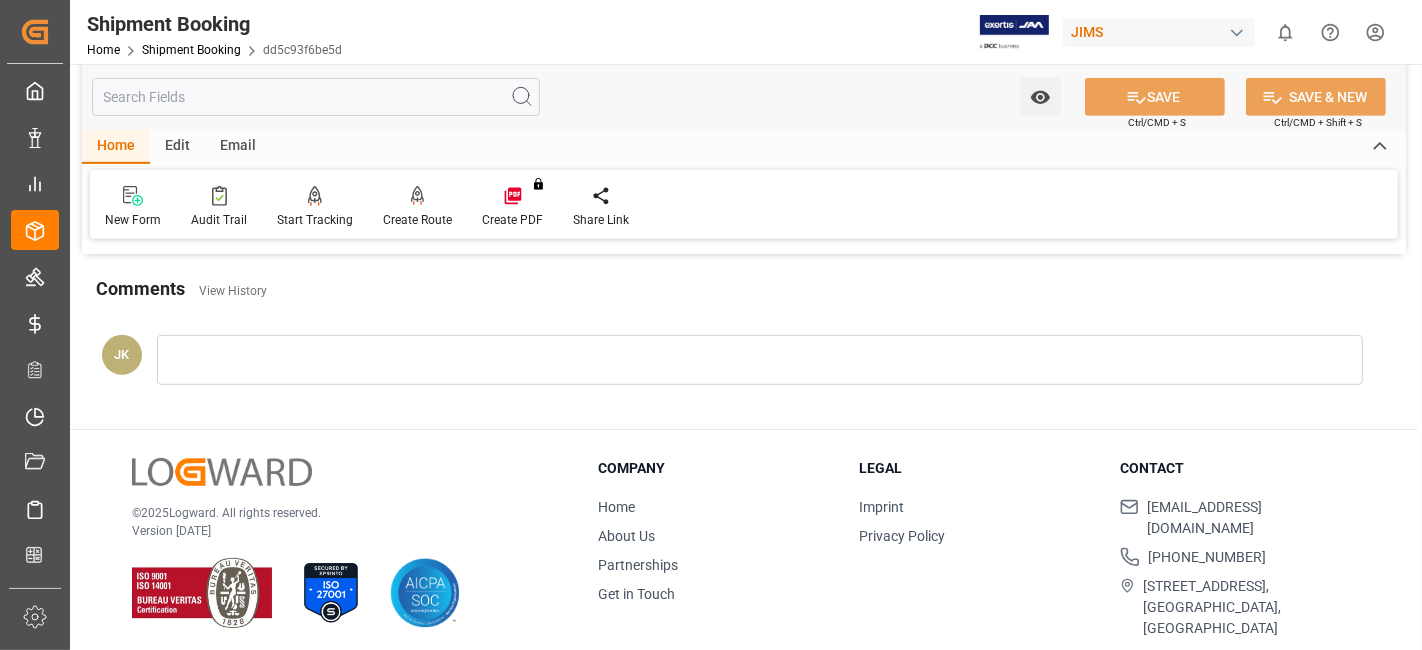 click on "©  2025  Logward. All rights reserved. Version 1.1.83" at bounding box center [340, 543] 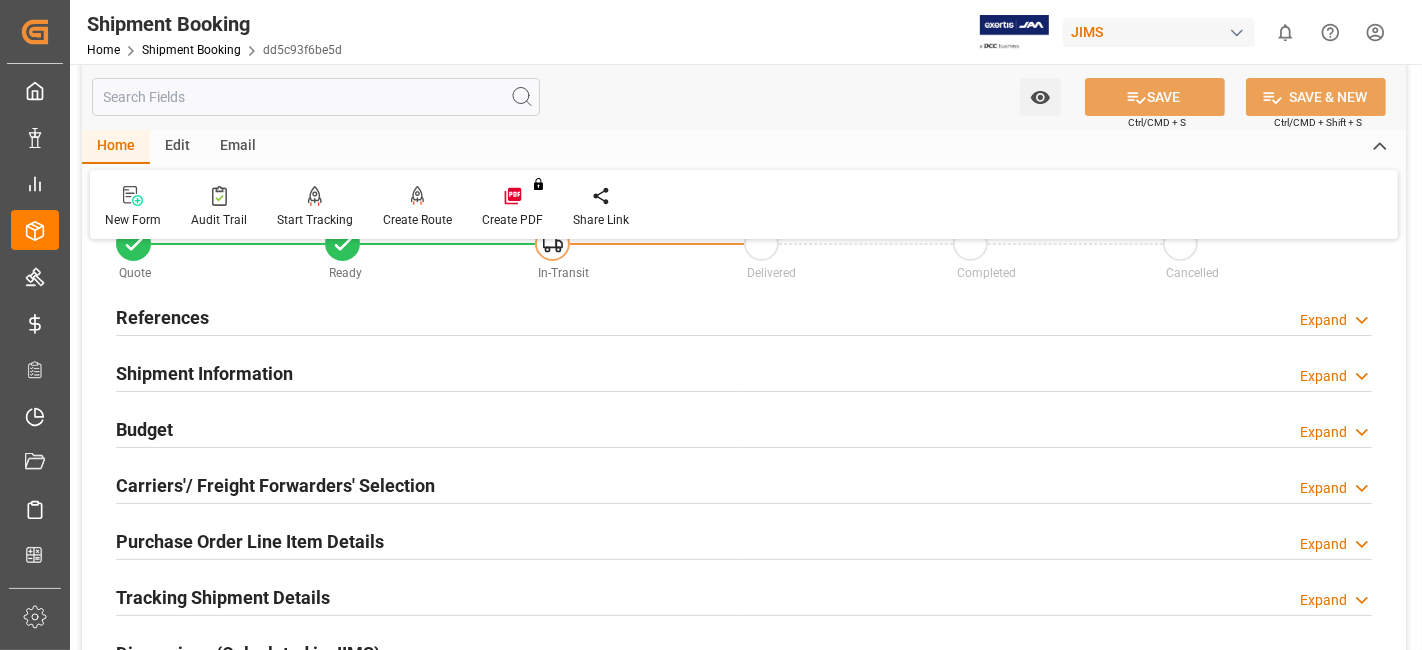 scroll, scrollTop: 0, scrollLeft: 0, axis: both 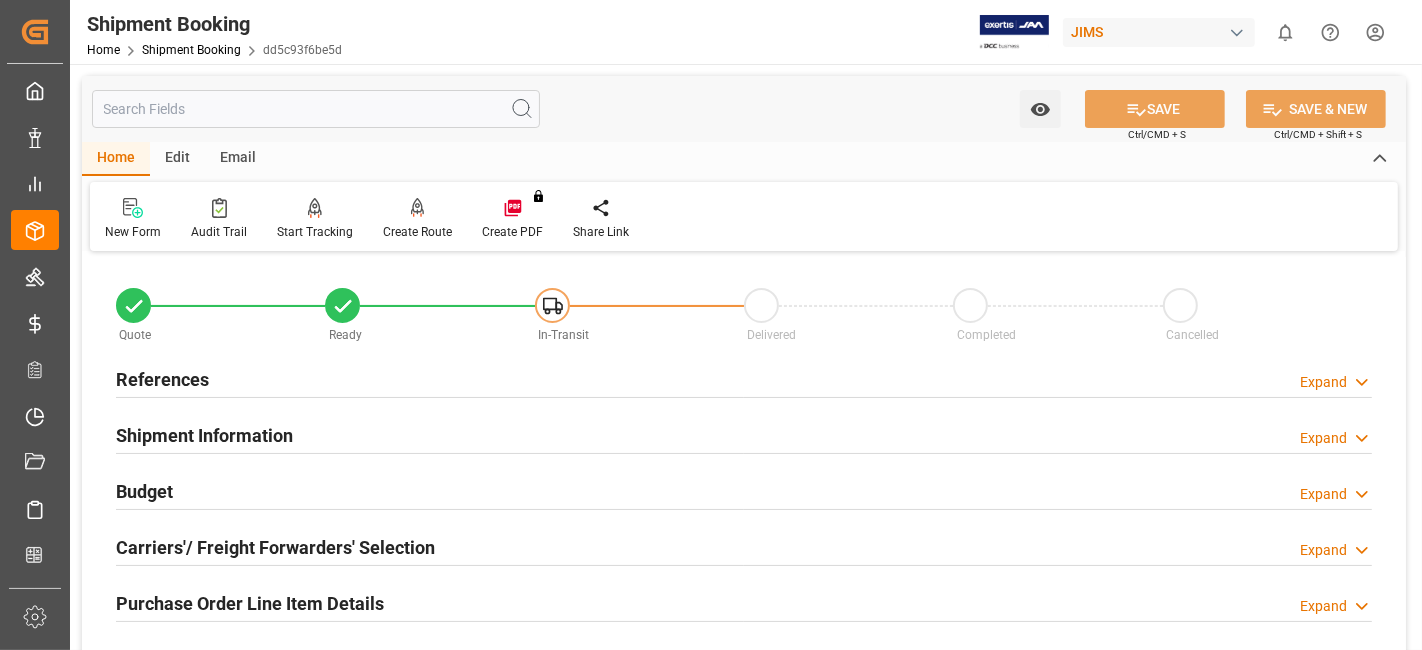 click on "Shipment Information Expand" at bounding box center [744, 434] 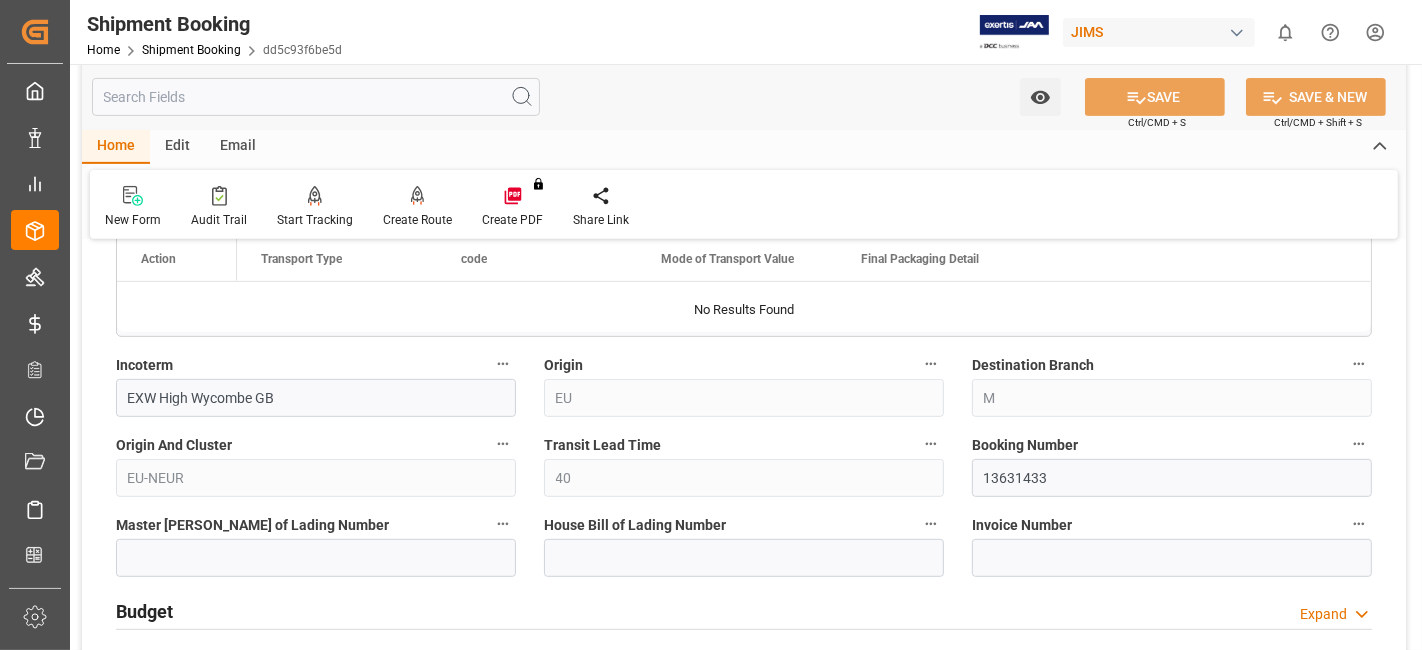 scroll, scrollTop: 577, scrollLeft: 0, axis: vertical 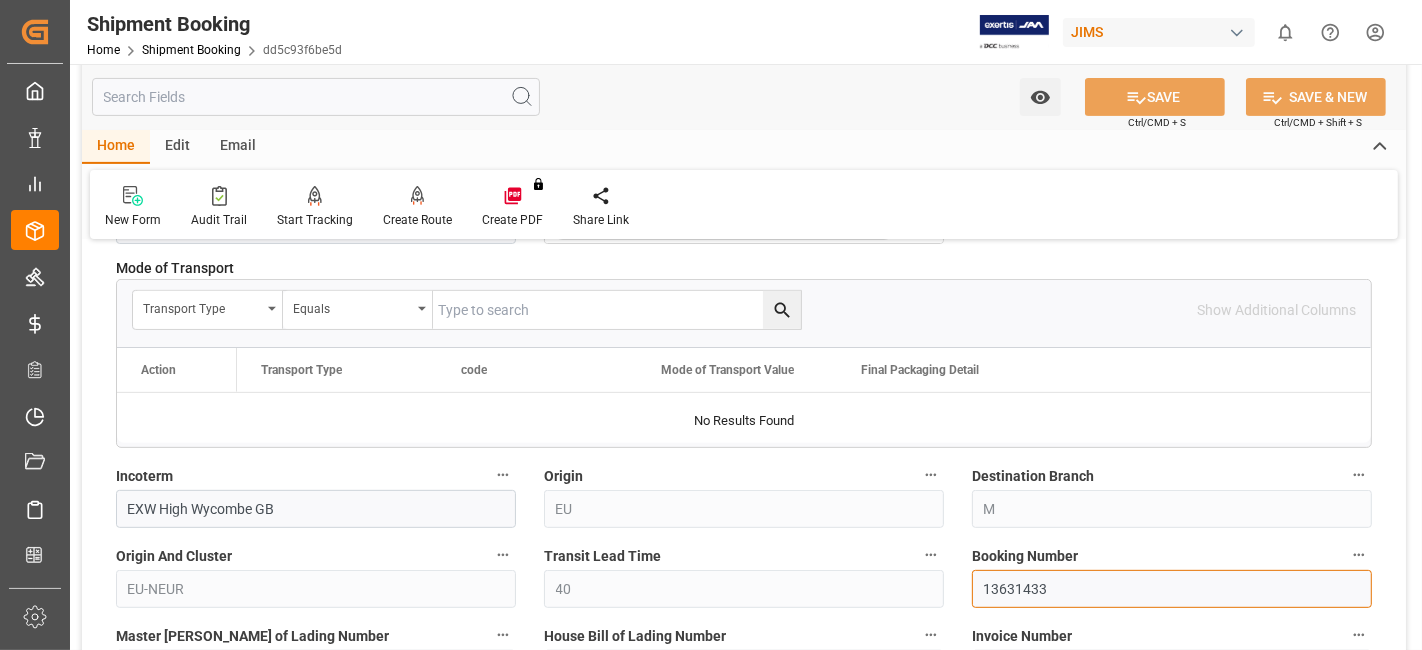 click on "13631433" at bounding box center (1172, 589) 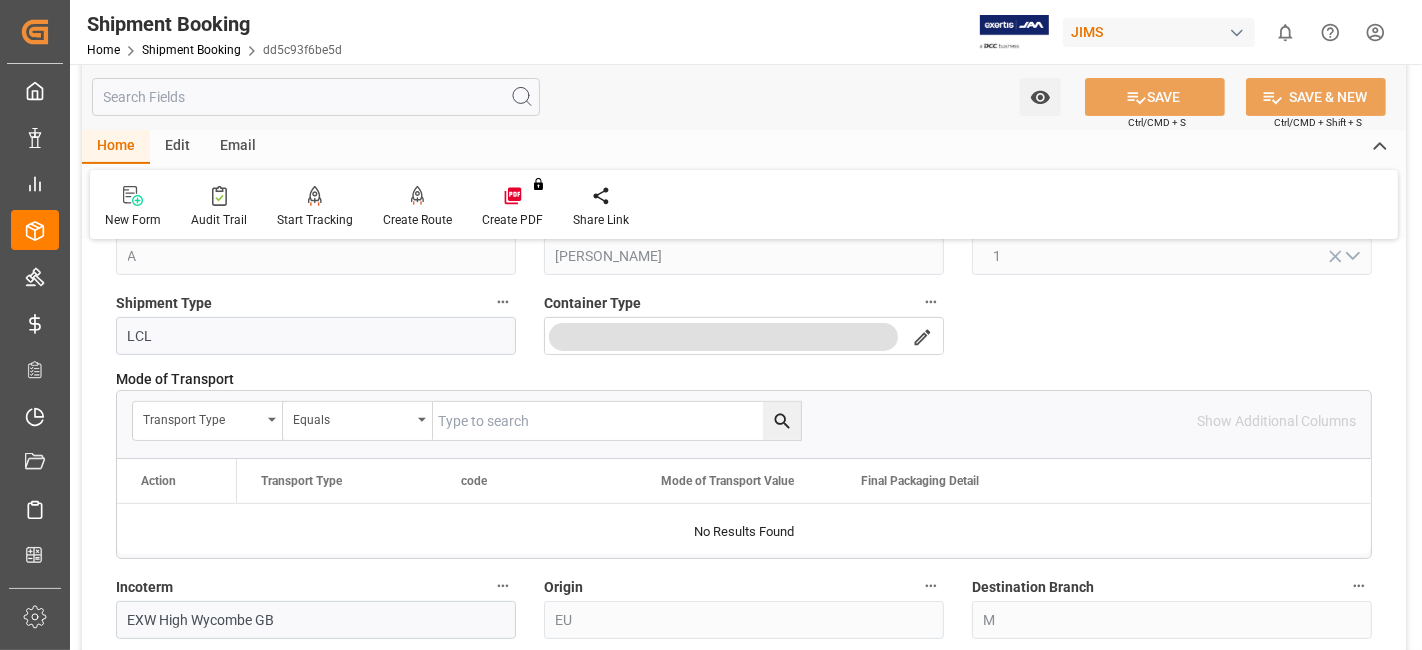 scroll, scrollTop: 577, scrollLeft: 0, axis: vertical 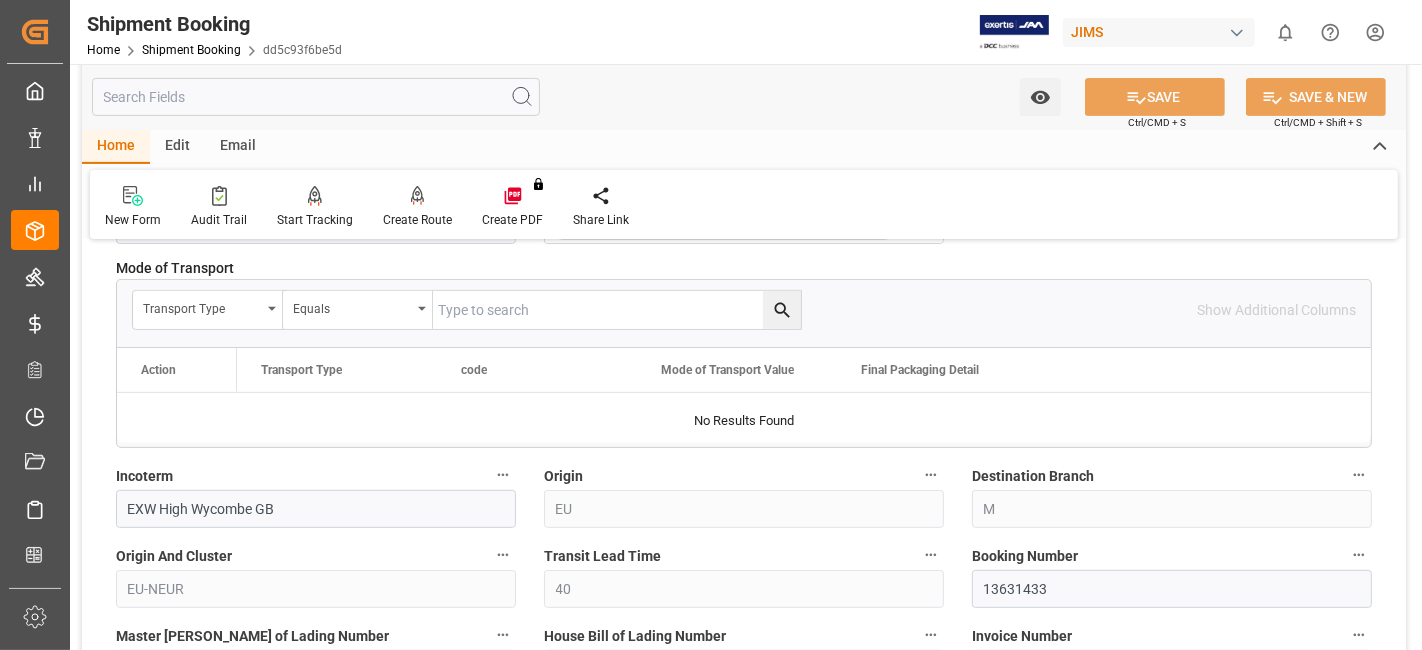 click on "Incoterm" at bounding box center [316, 476] 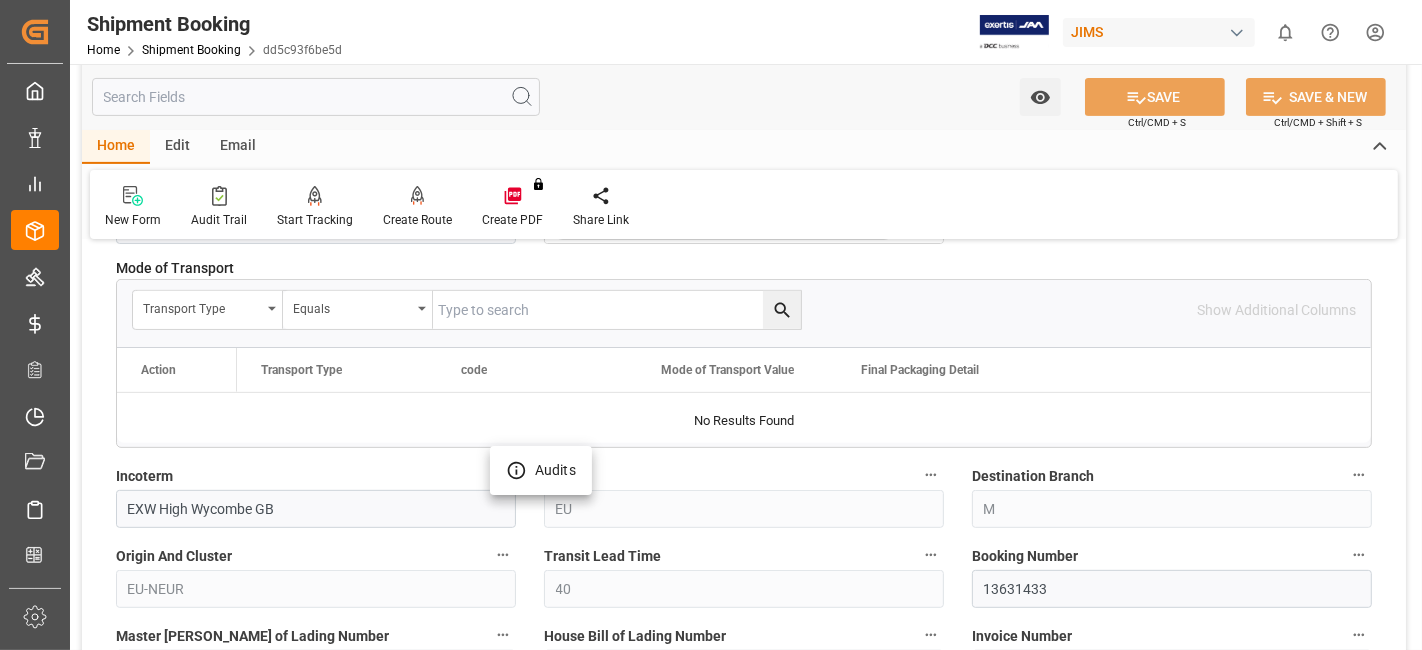 type 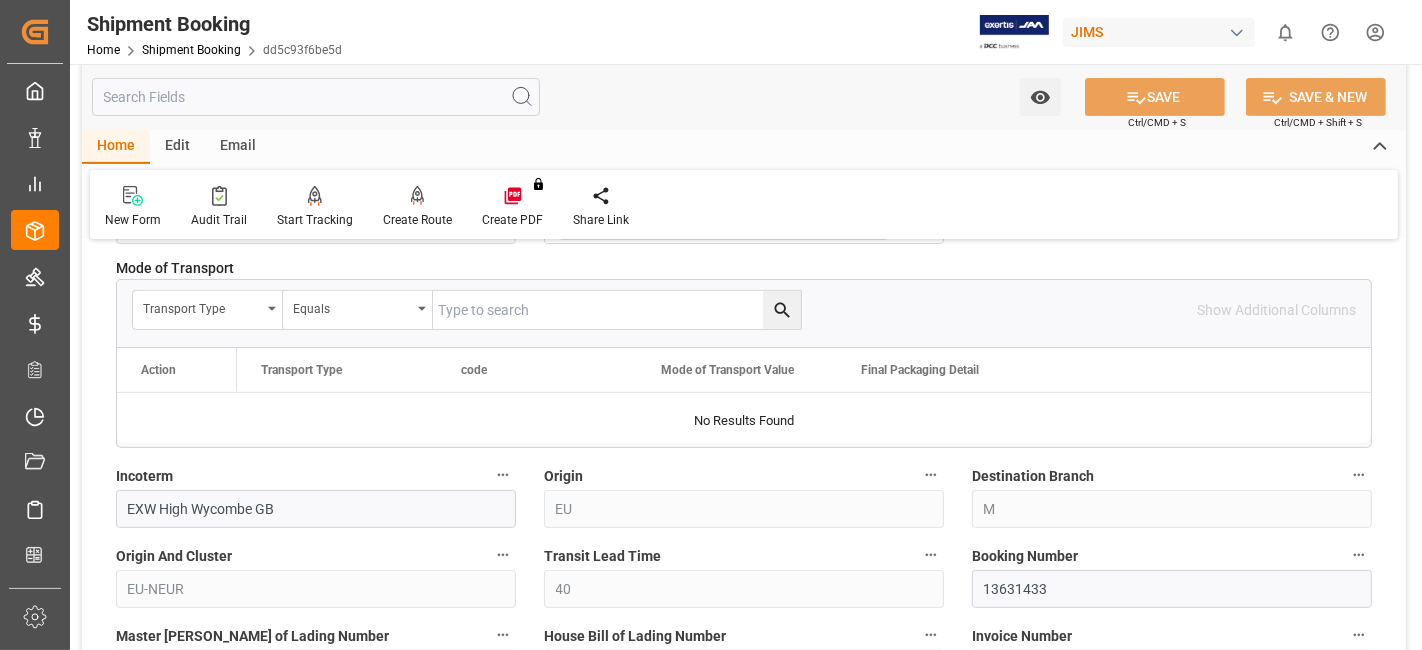 type 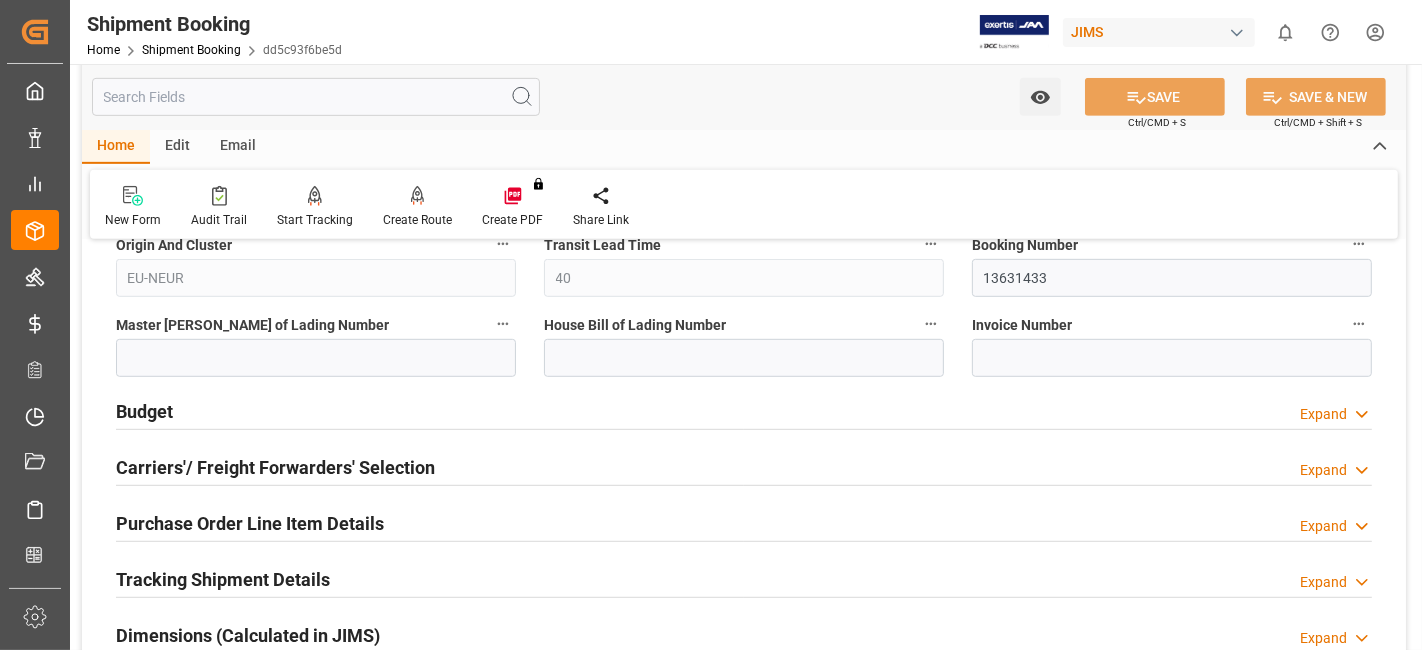 scroll, scrollTop: 1022, scrollLeft: 0, axis: vertical 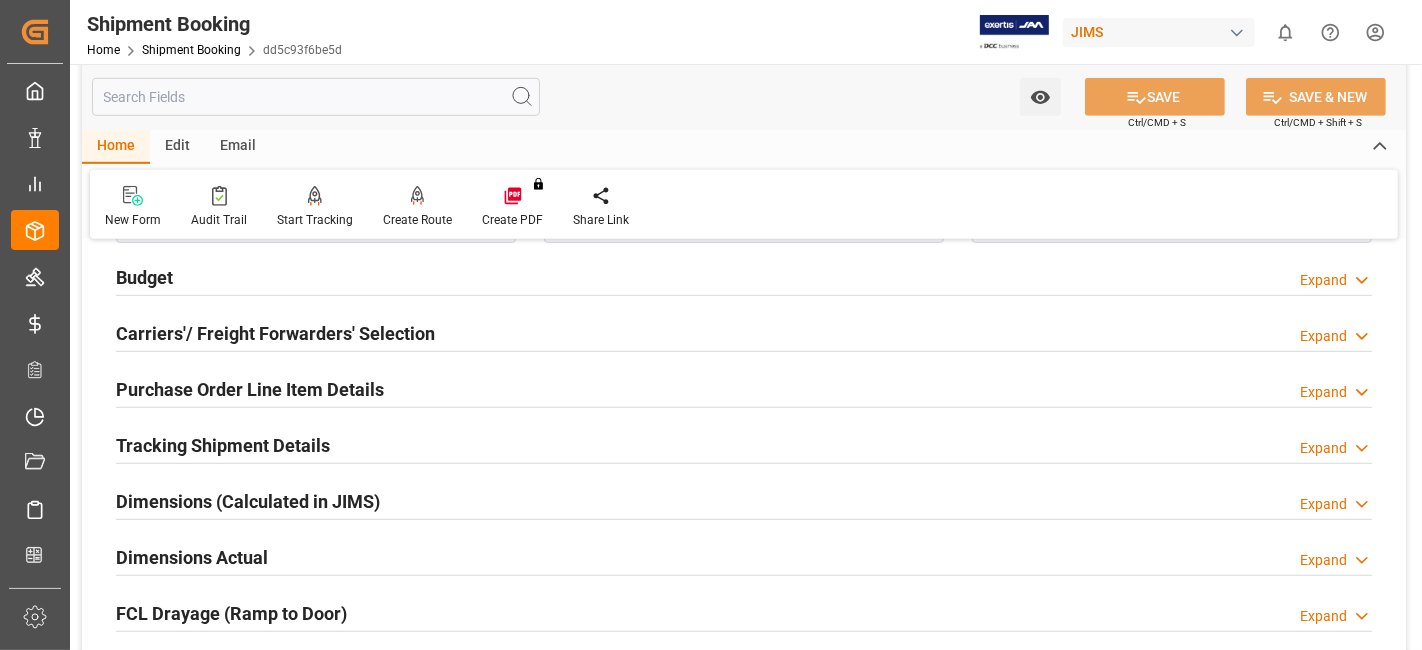 click on "Tracking Shipment Details" at bounding box center [223, 445] 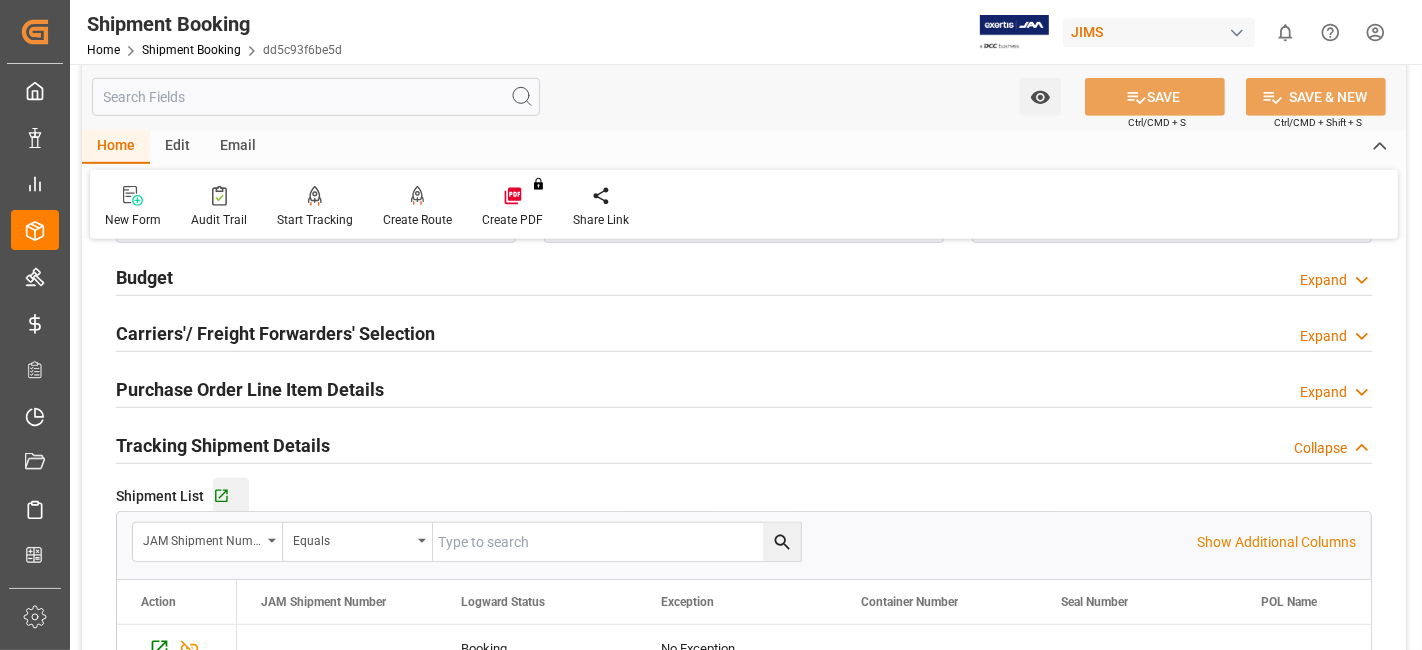 click on "Go to Shipment Tracking Grid" at bounding box center [231, 496] 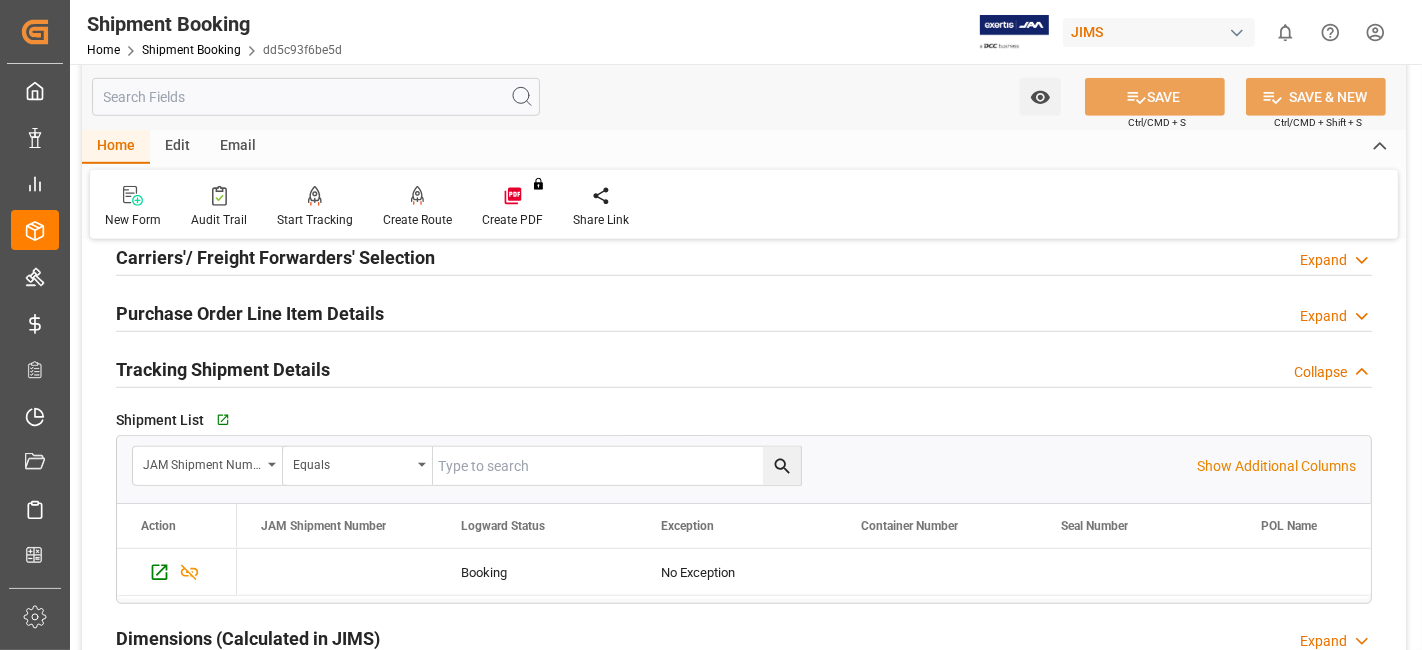 scroll, scrollTop: 1133, scrollLeft: 0, axis: vertical 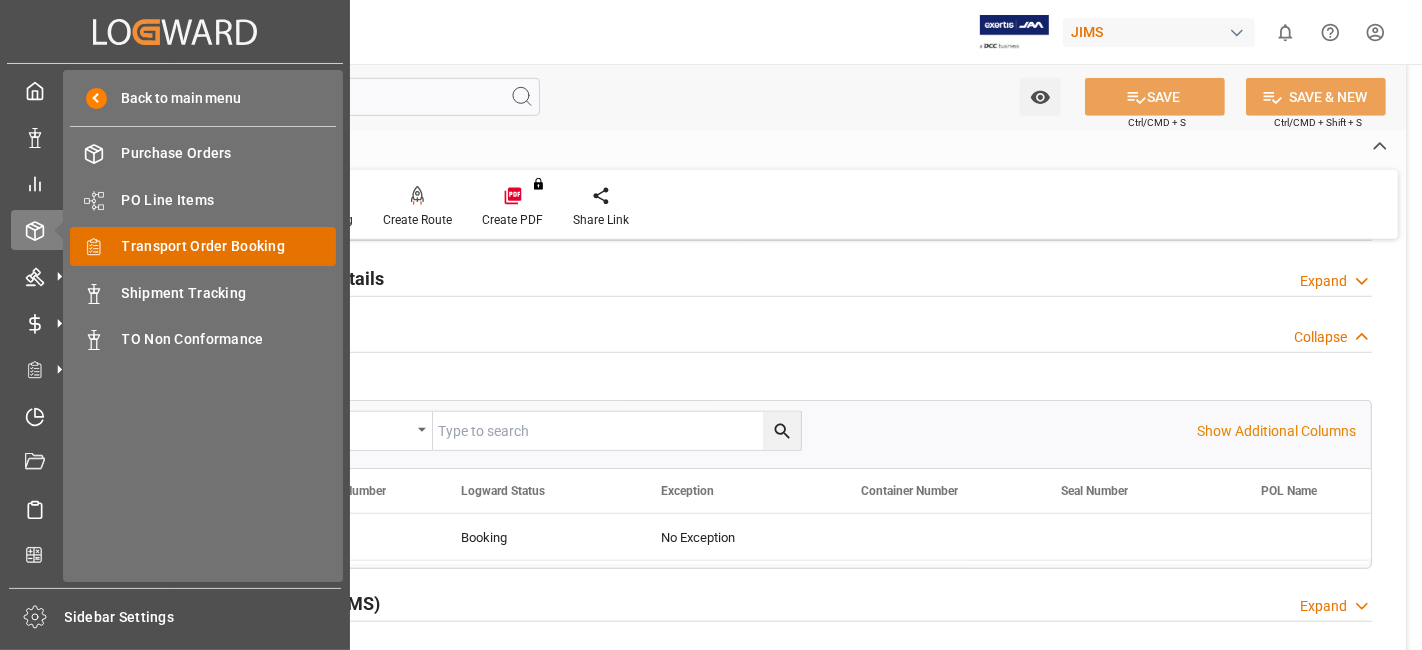 click on "Transport Order Booking" at bounding box center (229, 246) 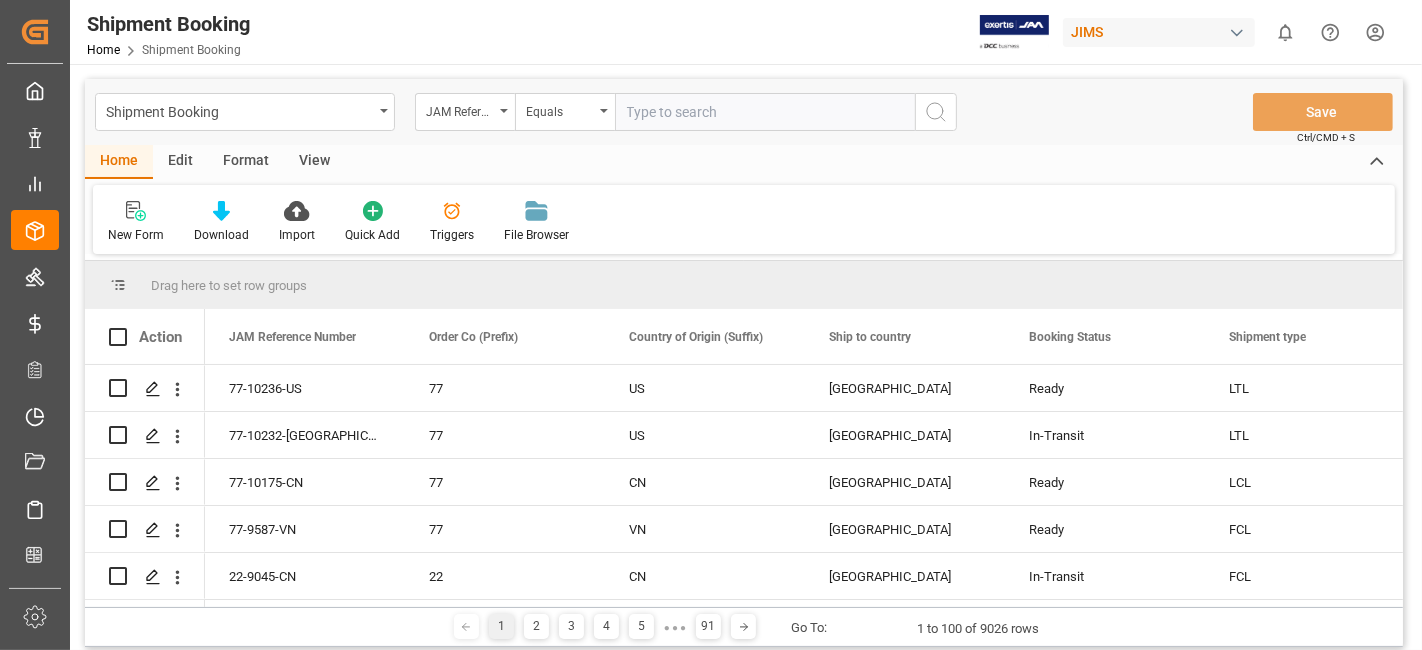 click at bounding box center (765, 112) 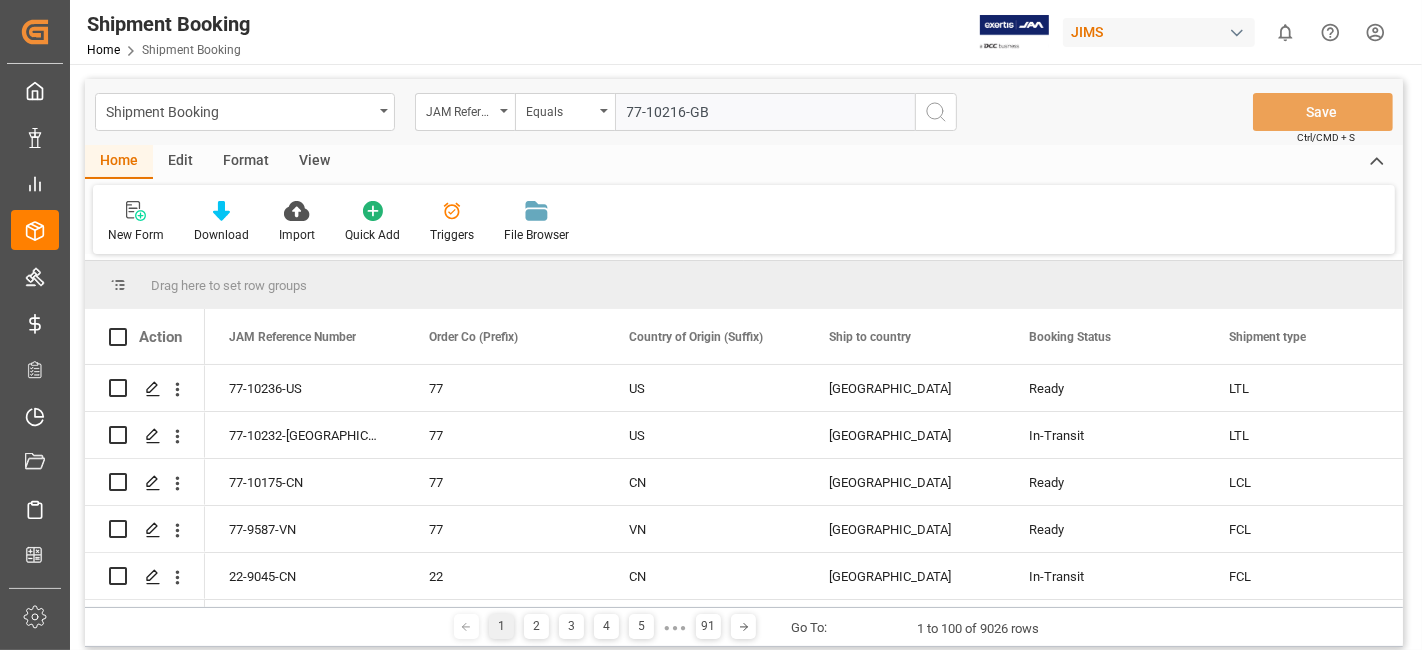 type on "77-10216-GB" 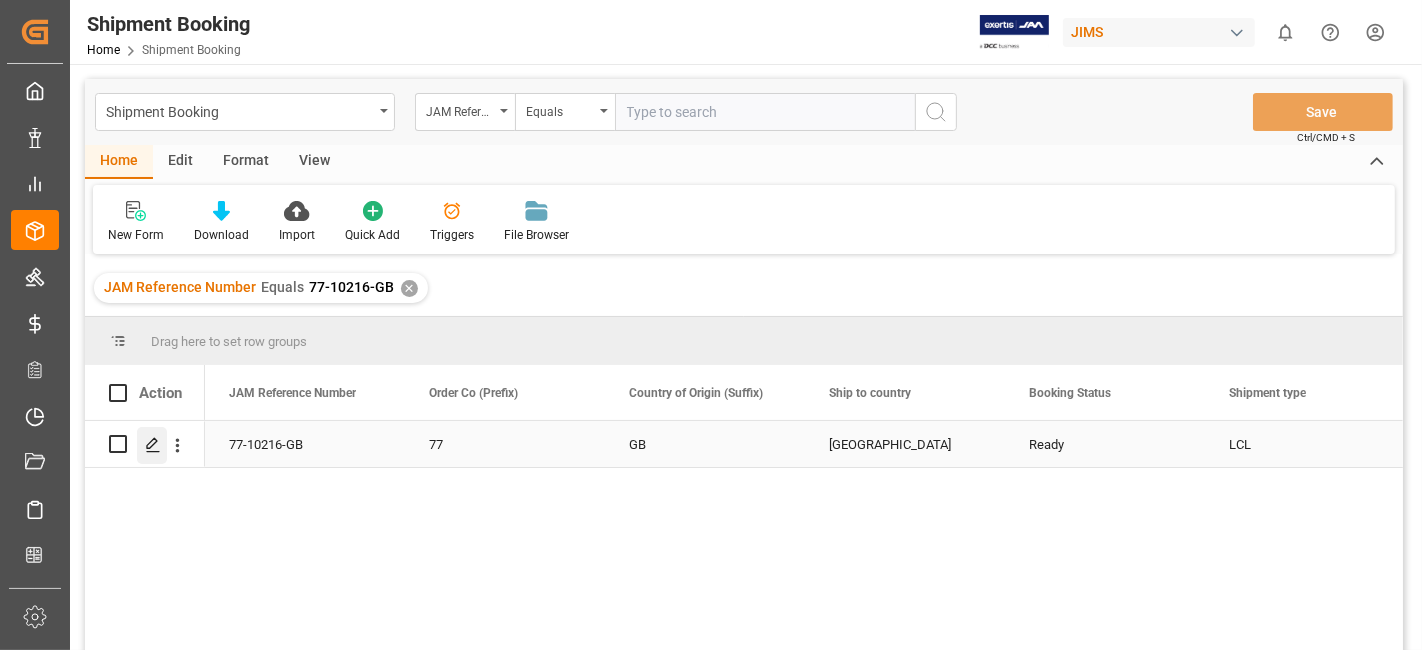 click 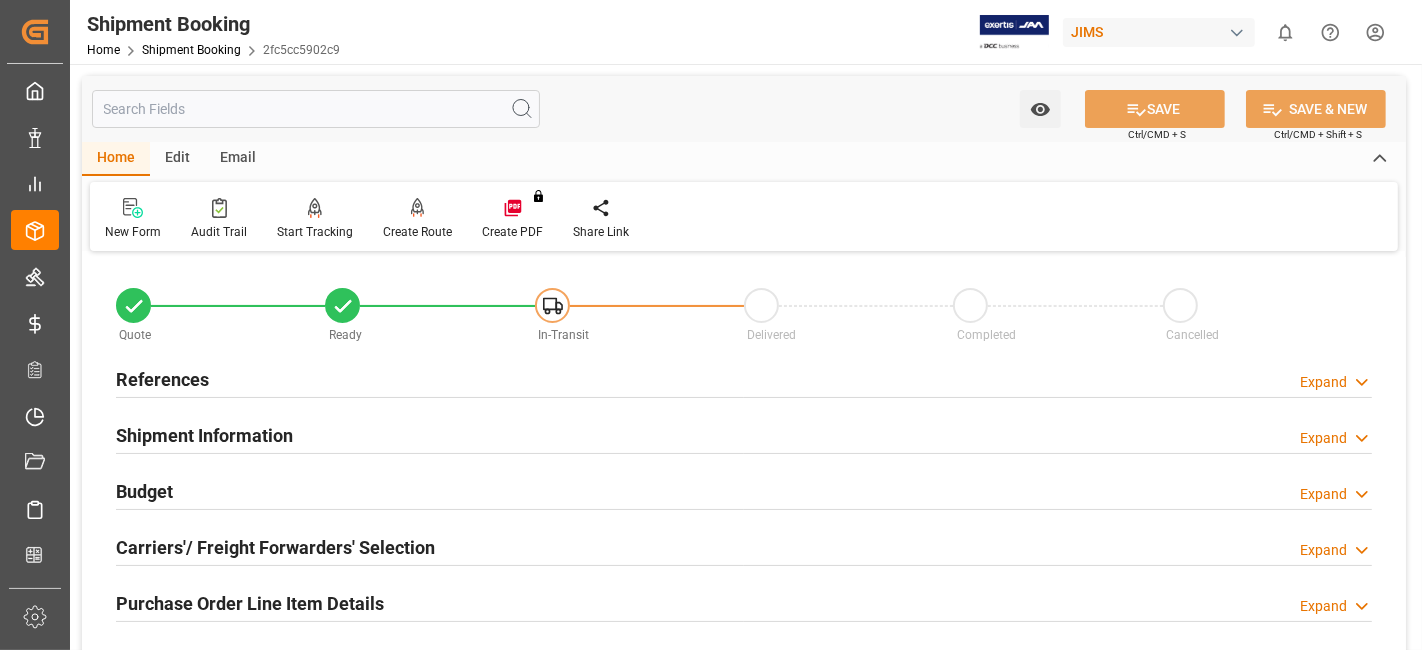 click on "Budget Expand" at bounding box center [744, 490] 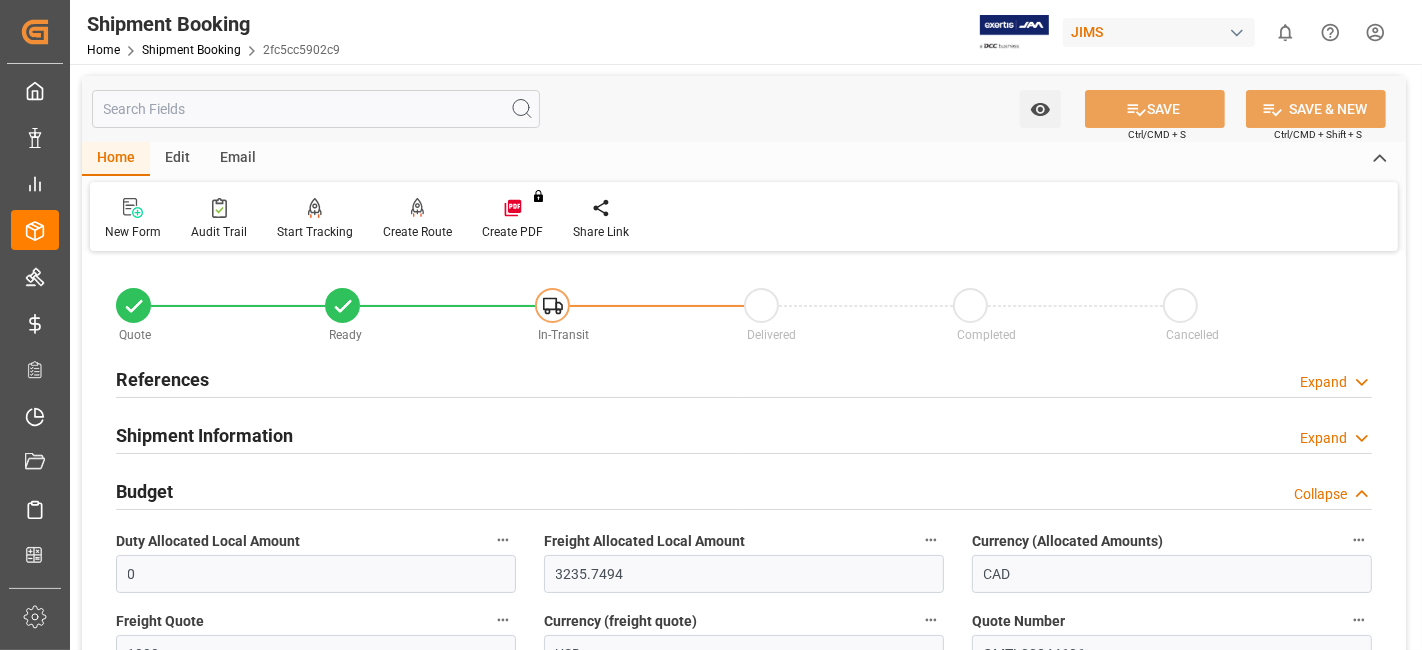 click on "Budget Collapse" at bounding box center (744, 490) 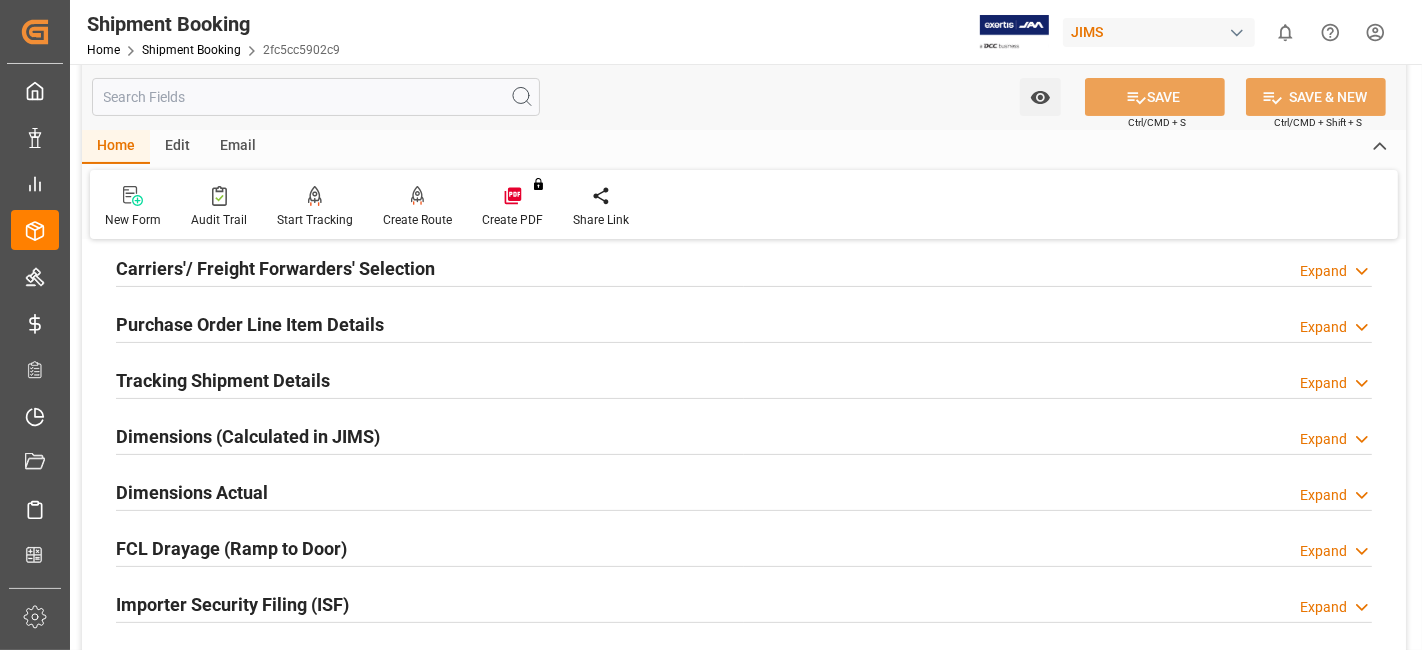 scroll, scrollTop: 311, scrollLeft: 0, axis: vertical 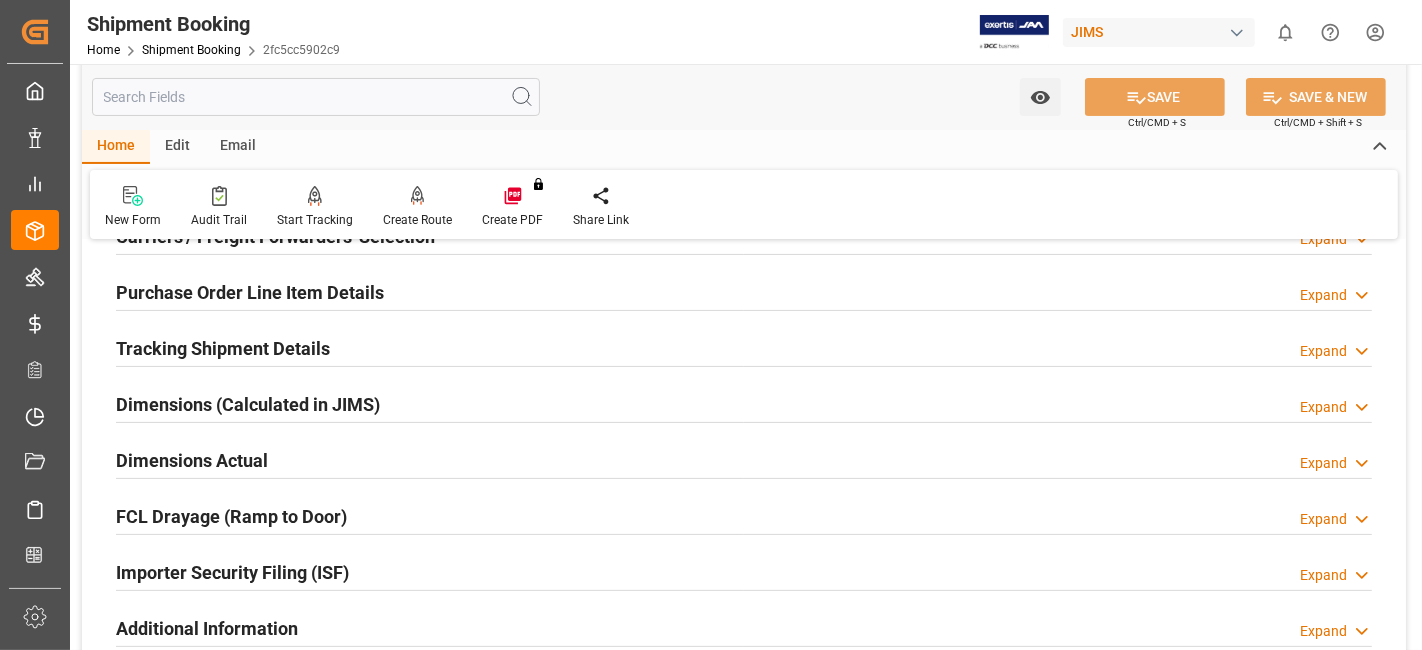 click on "Dimensions Actual" at bounding box center [192, 460] 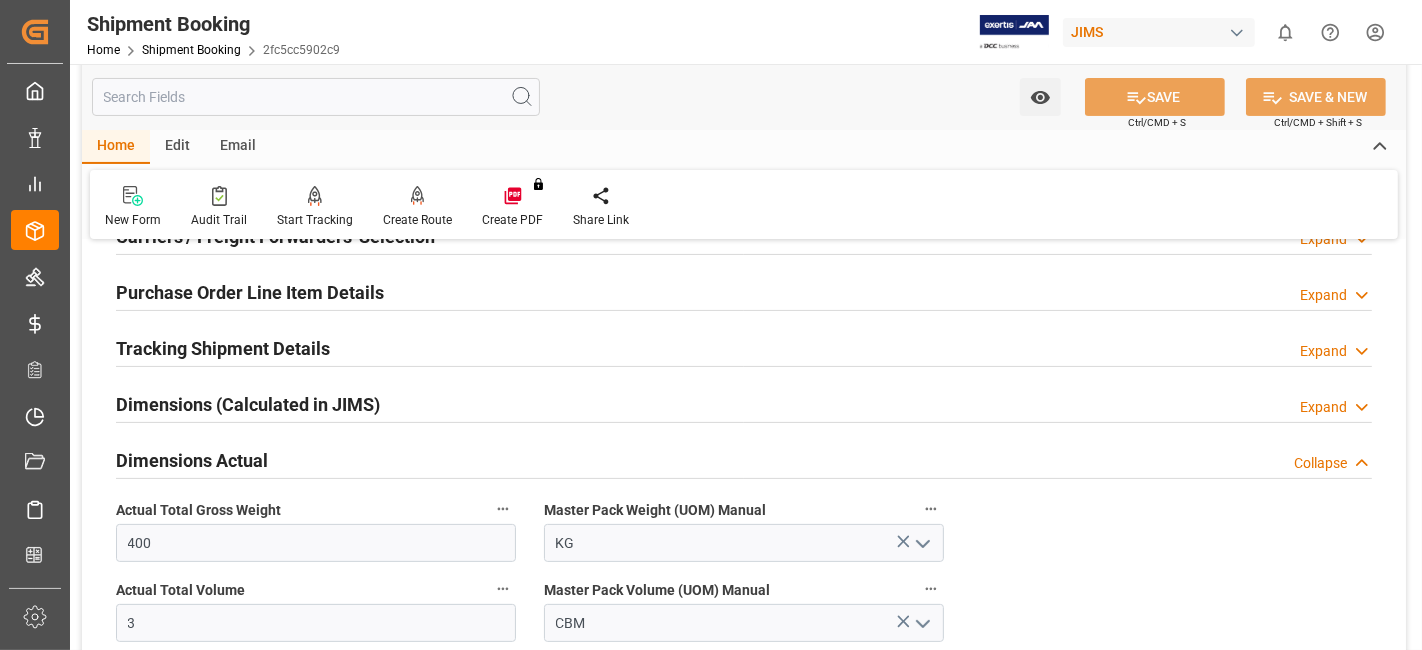 scroll, scrollTop: 422, scrollLeft: 0, axis: vertical 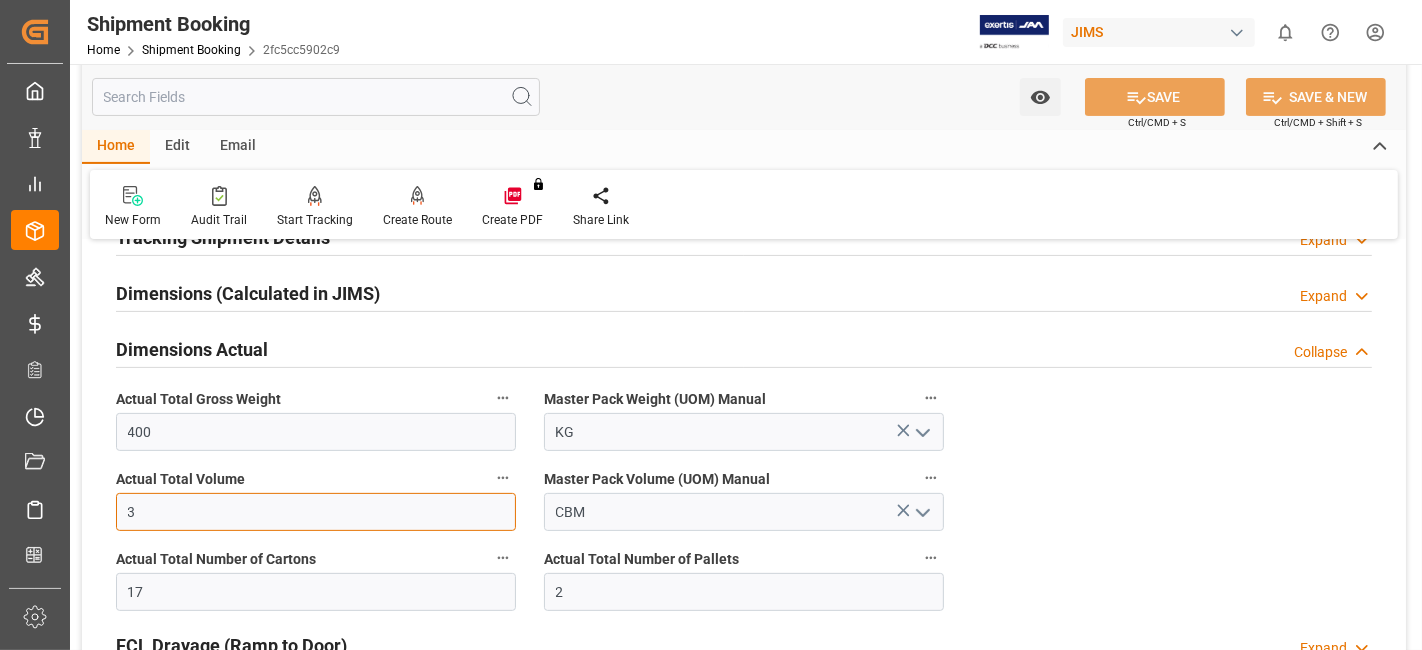 click on "3" at bounding box center (316, 512) 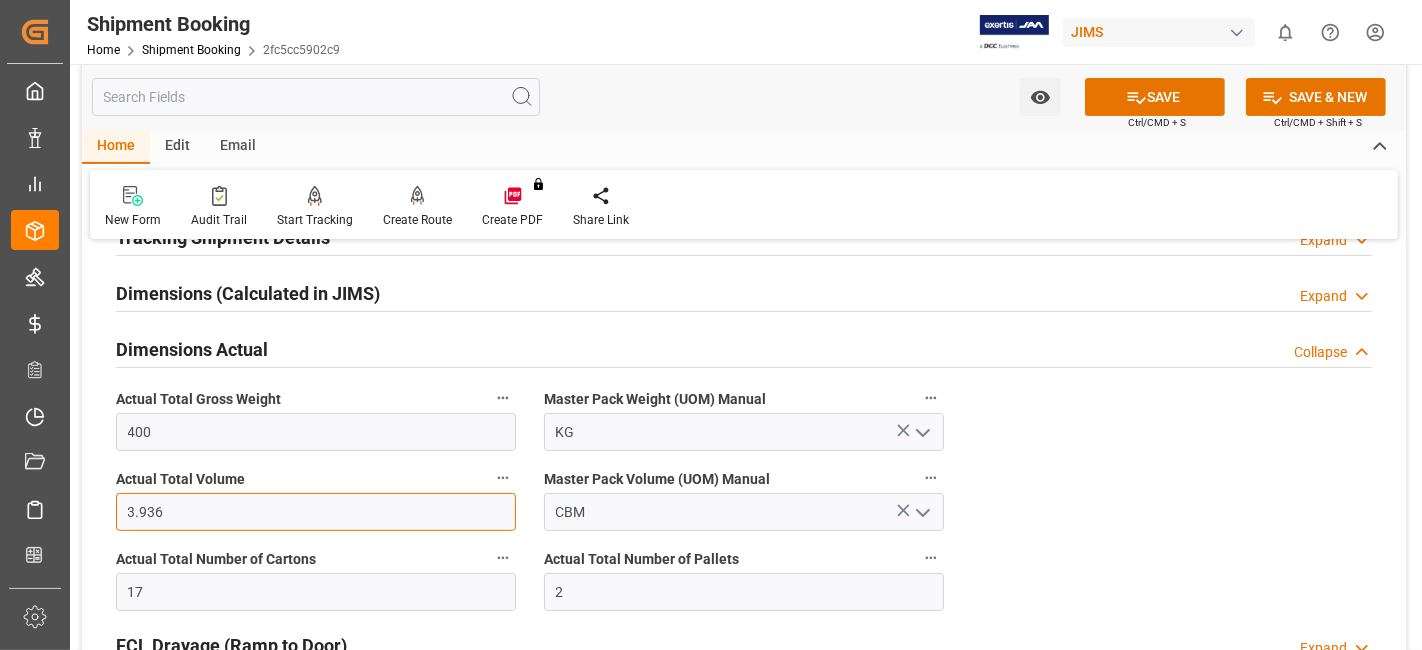 type on "3.936" 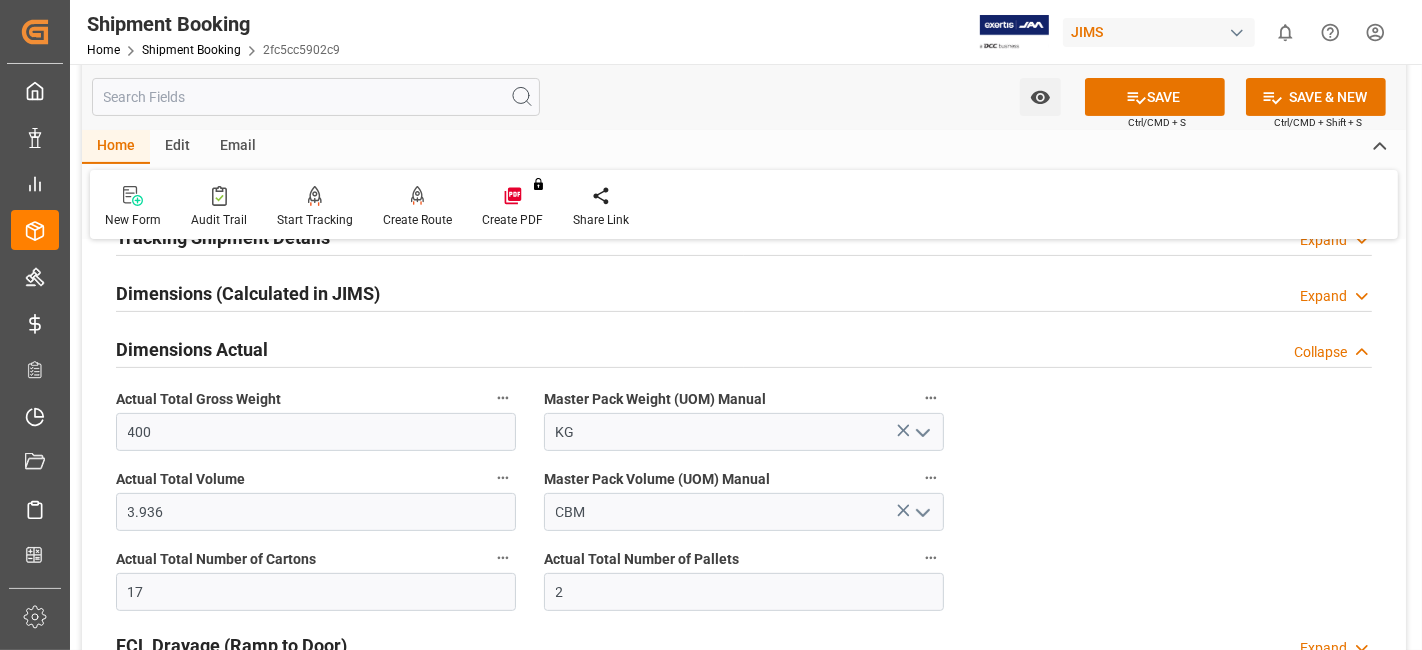 click on "Quote Ready In-Transit Delivered Completed Cancelled   References Expand JAM Reference Number     77-10216-GB F&W FLAG      STOP Order Co (Prefix)   *   77 Country of Origin (Suffix)   *   GB Ship to country     Canada Booking Status     Ready Shipment type   *   LCL Agent   *   JangGyu Kim Supplier Full Name     Decksaver Supplier Number     499814 Number of Containers   *   0 Order Creation Date     Ready Date   *   22-07-2025 Old JAM Reference Number     Arrival Notice Received       Shipment Information Expand   Carrier/Freight Forwarder   Carrier's/Freight Forwarder's Code Equals Show Additional Columns
Drag here to set row groups Drag here to set column labels
Action" at bounding box center (744, 376) 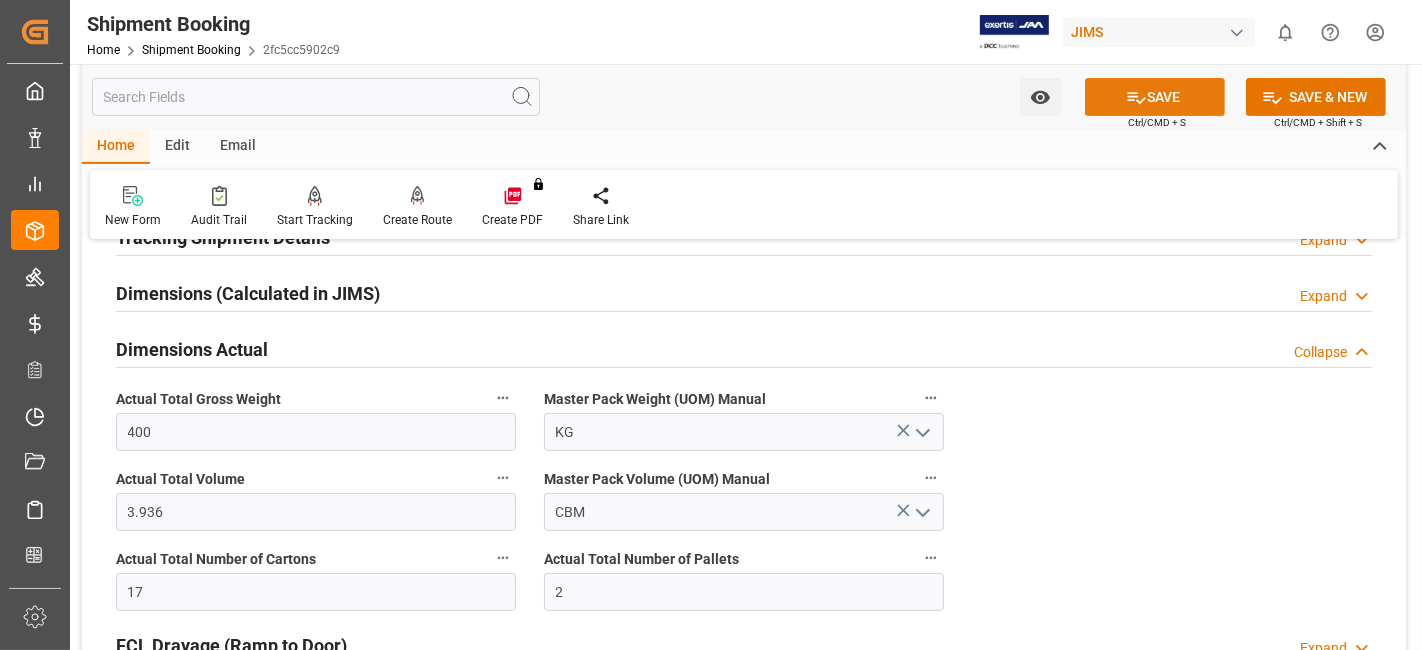 click 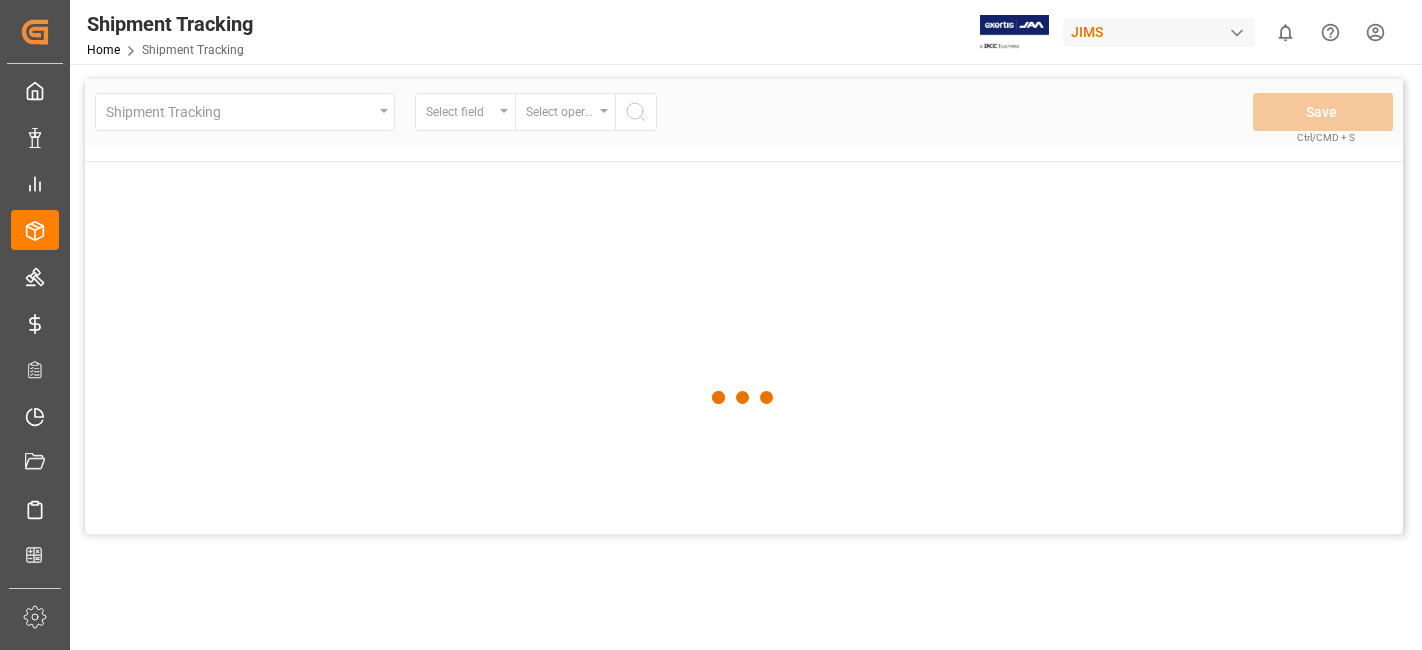 scroll, scrollTop: 0, scrollLeft: 0, axis: both 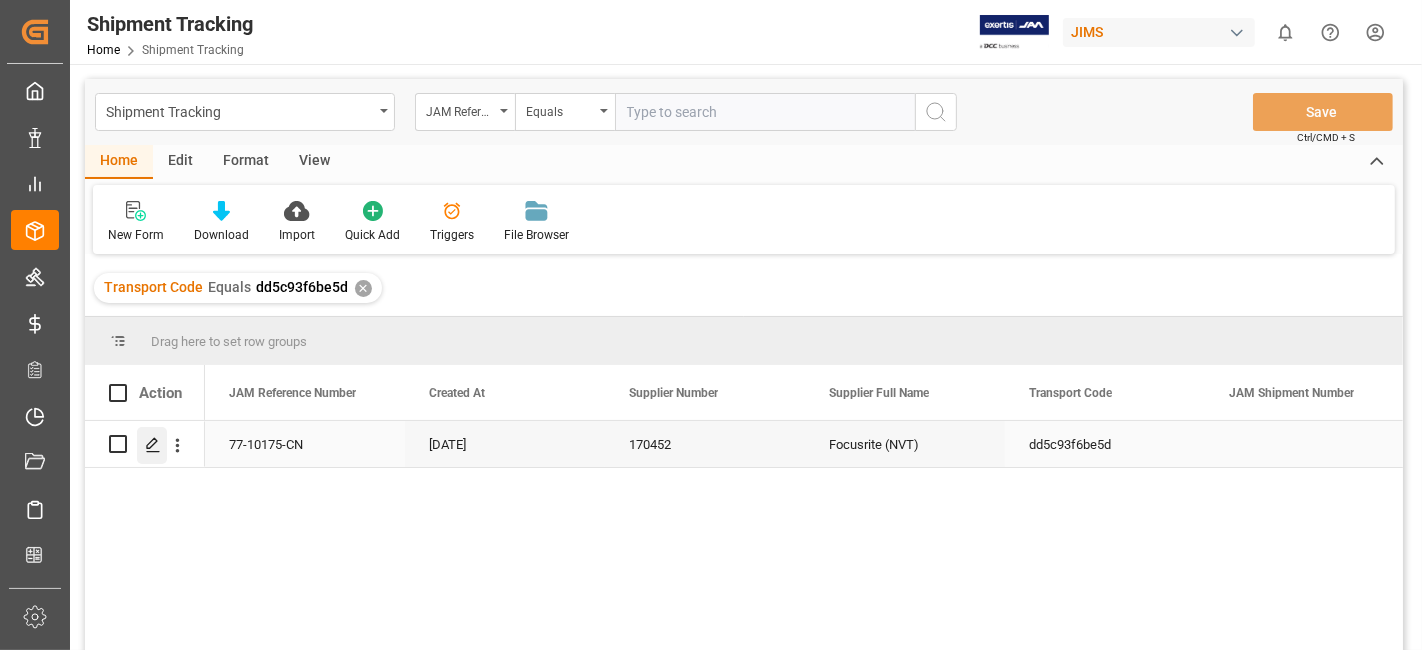 click 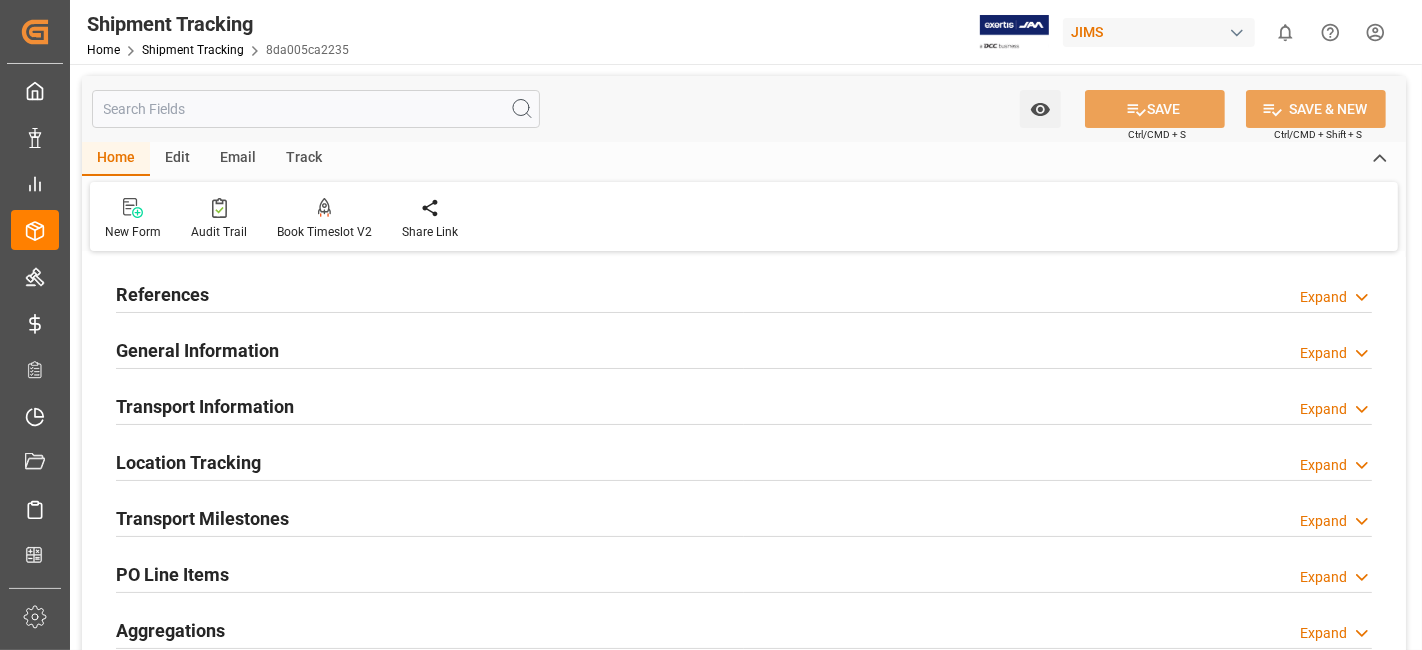 click on "Transport Milestones" at bounding box center (202, 518) 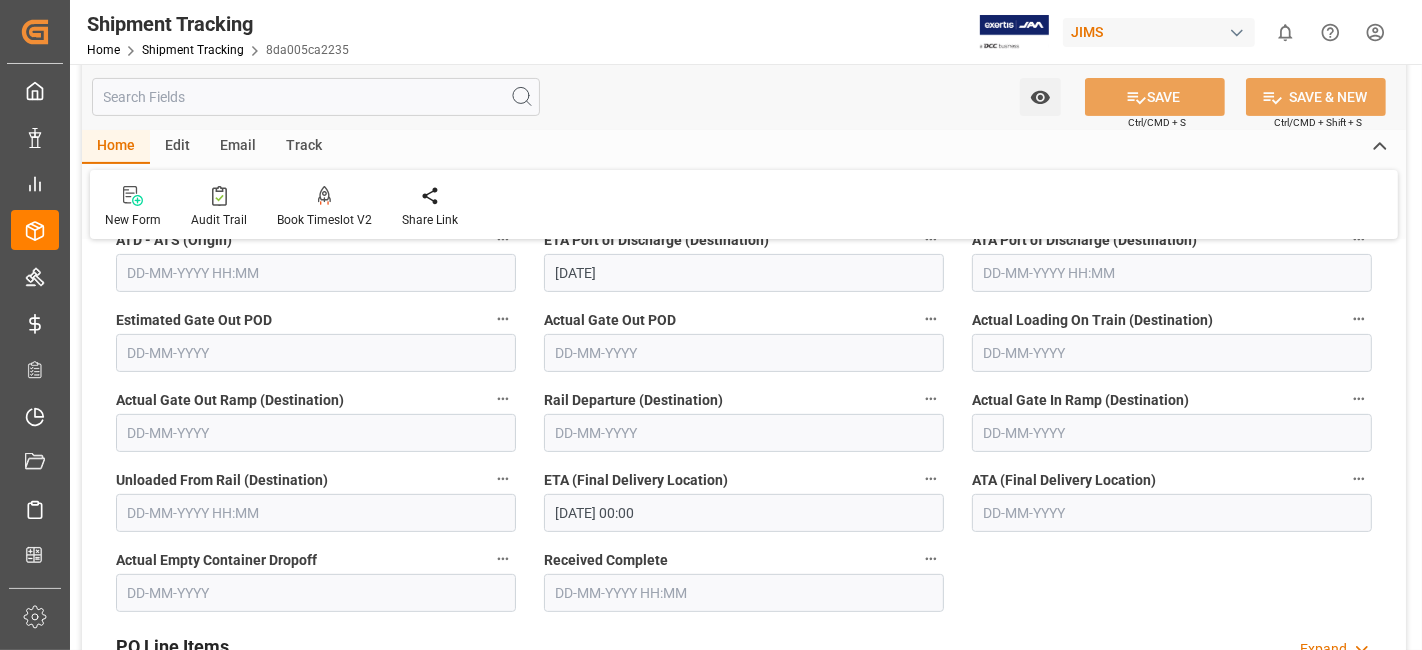 scroll, scrollTop: 533, scrollLeft: 0, axis: vertical 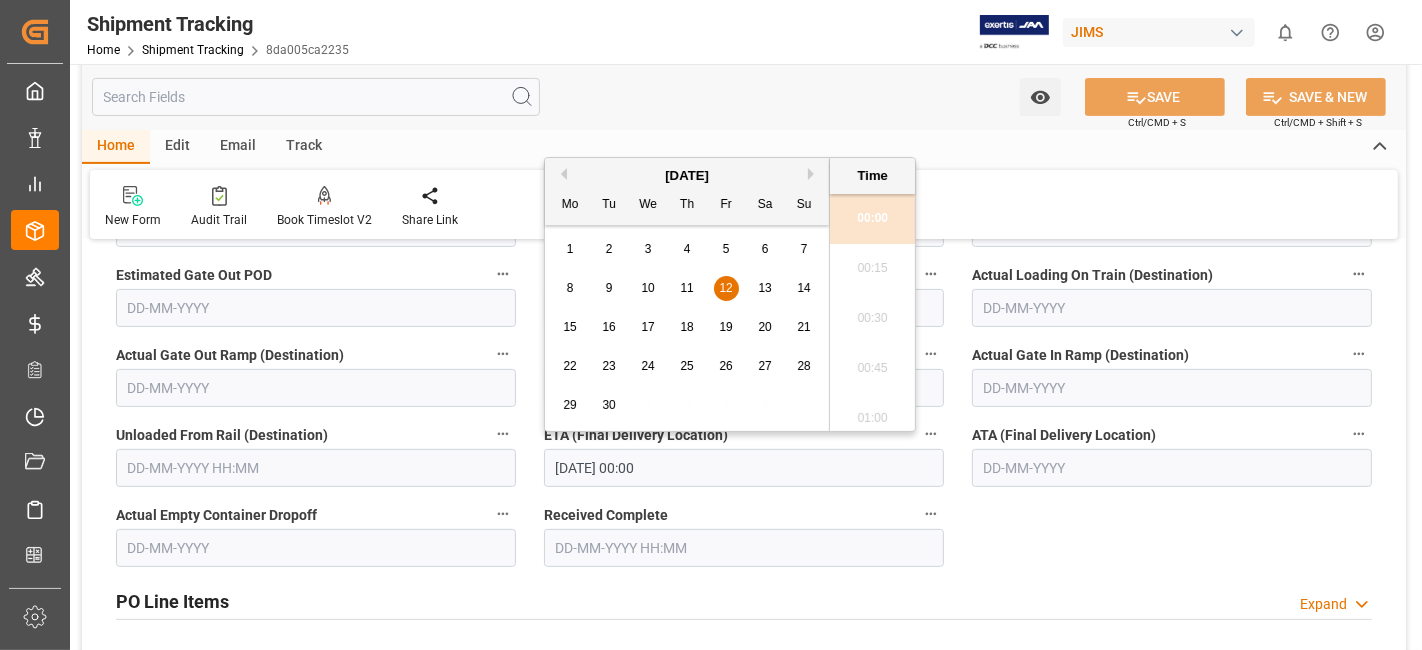 click on "12-09-2025 00:00" at bounding box center (744, 468) 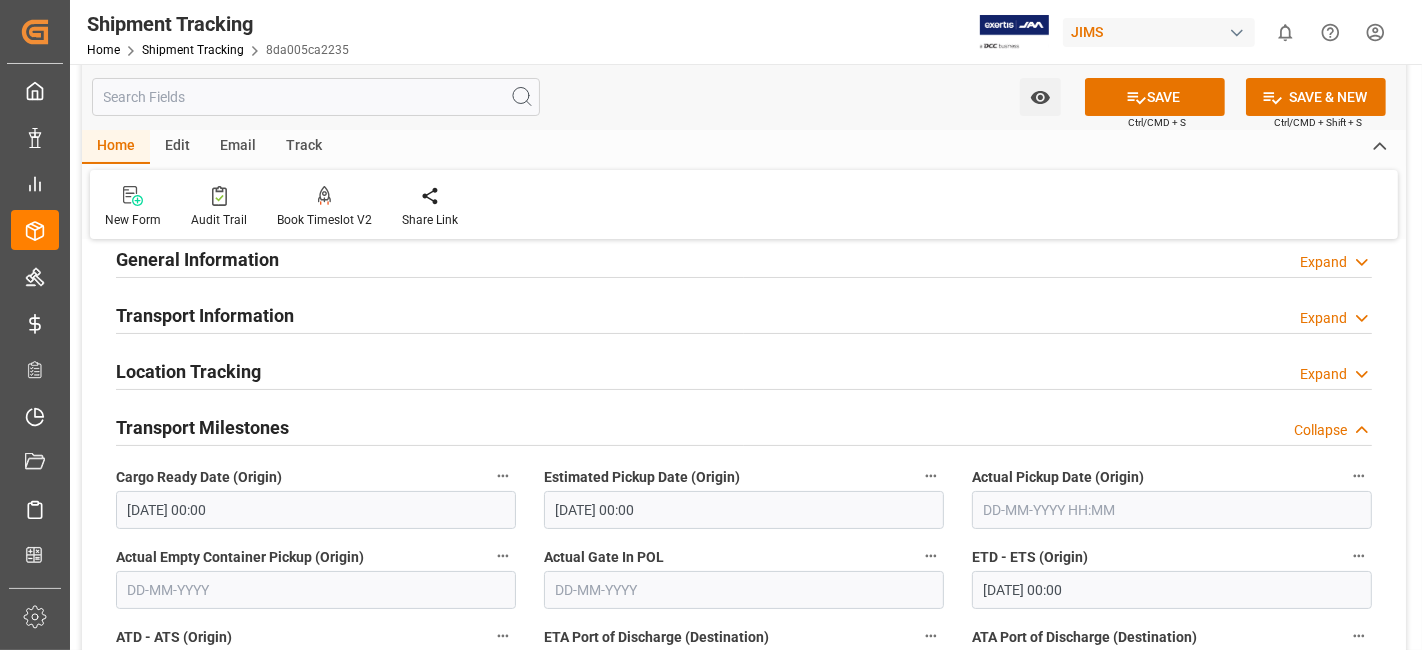 scroll, scrollTop: 0, scrollLeft: 0, axis: both 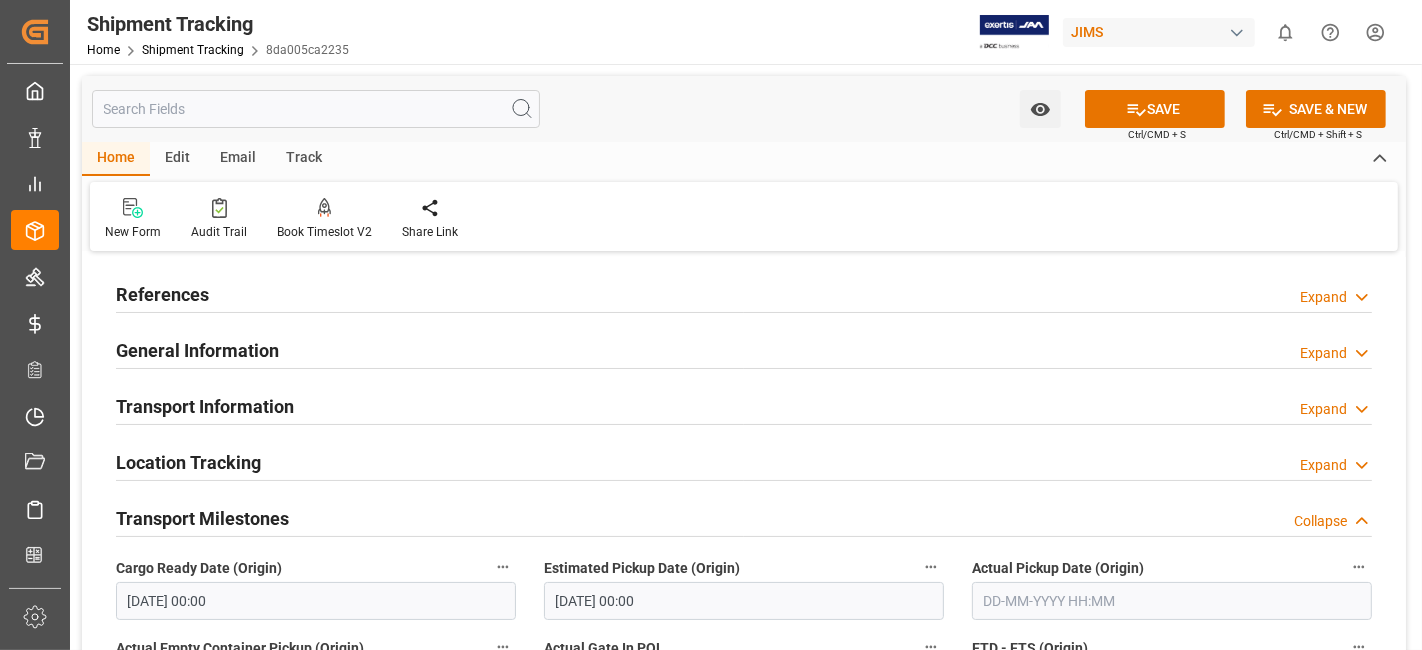 click on "References Expand" at bounding box center [744, 293] 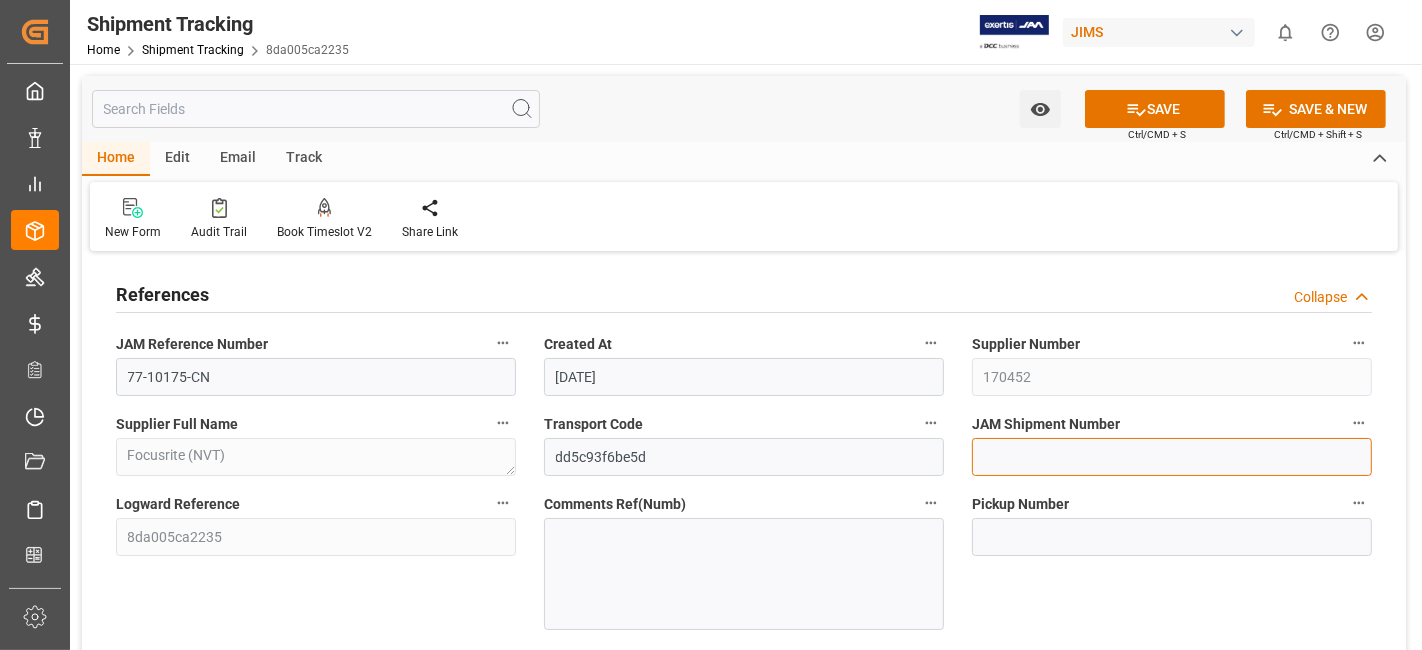 click at bounding box center [1172, 457] 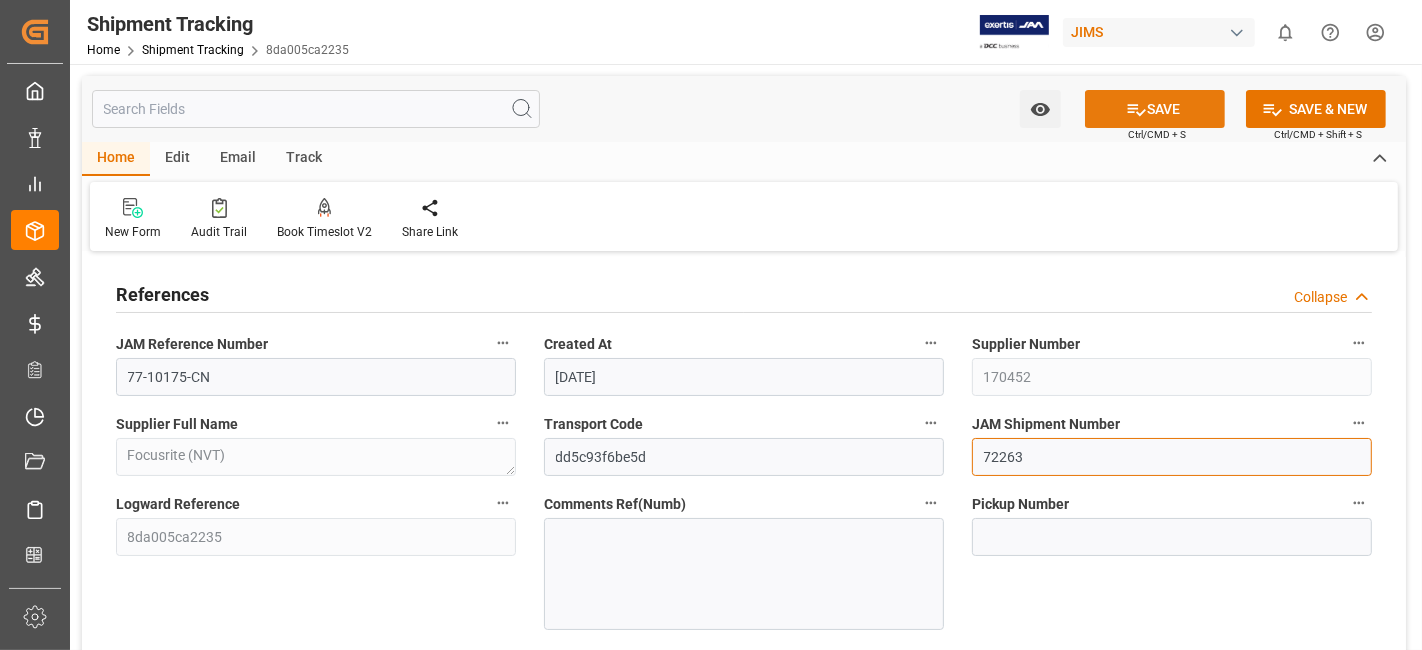 type on "72263" 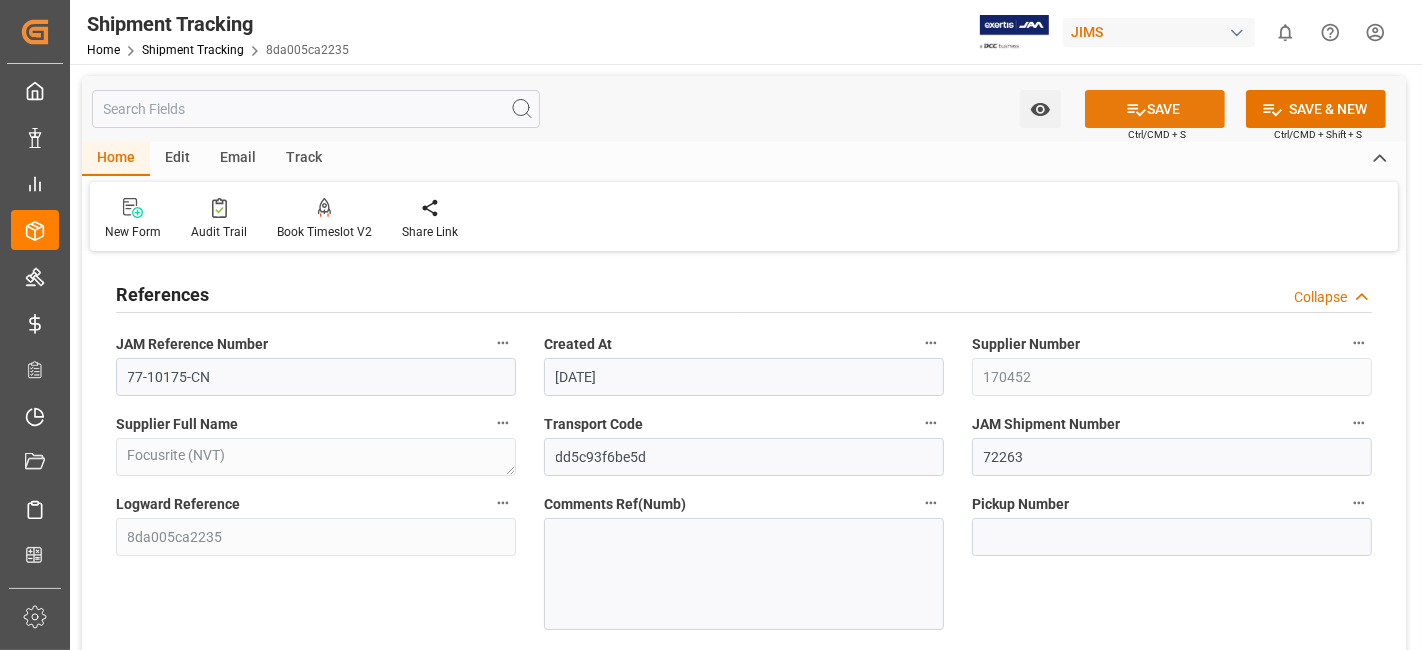 click 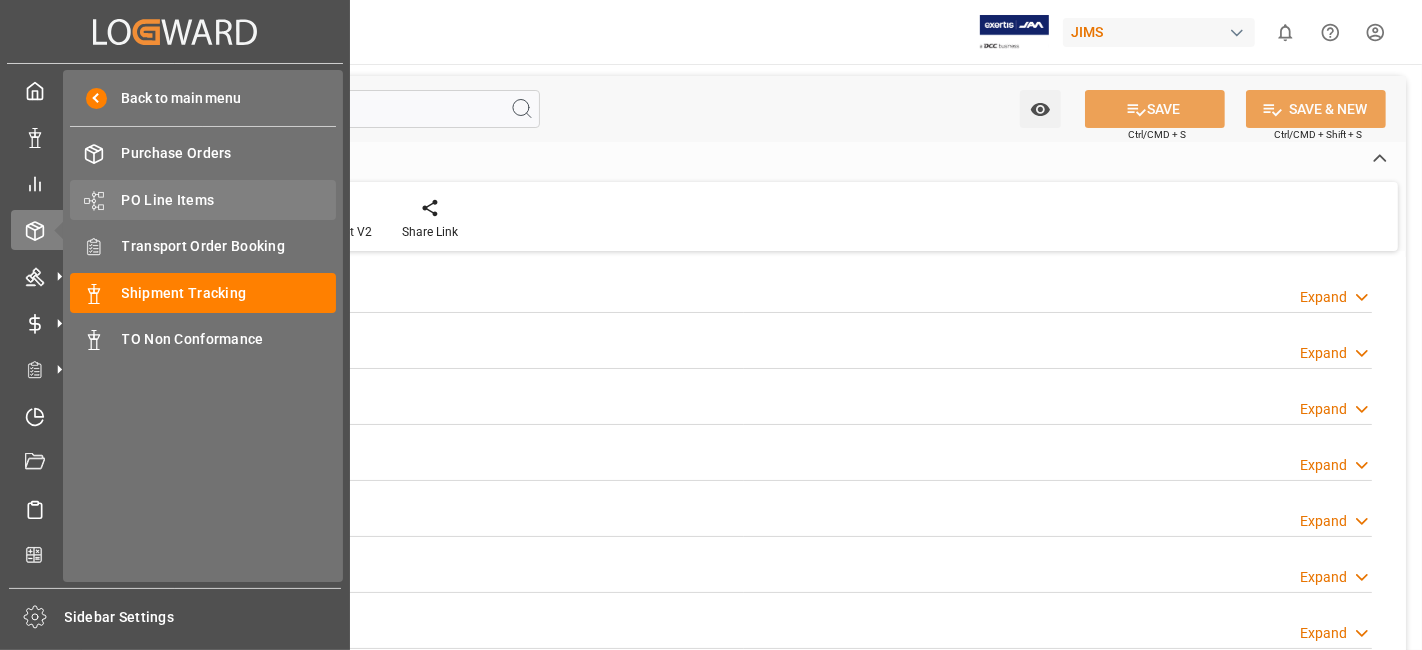 click on "PO Line Items" at bounding box center [229, 200] 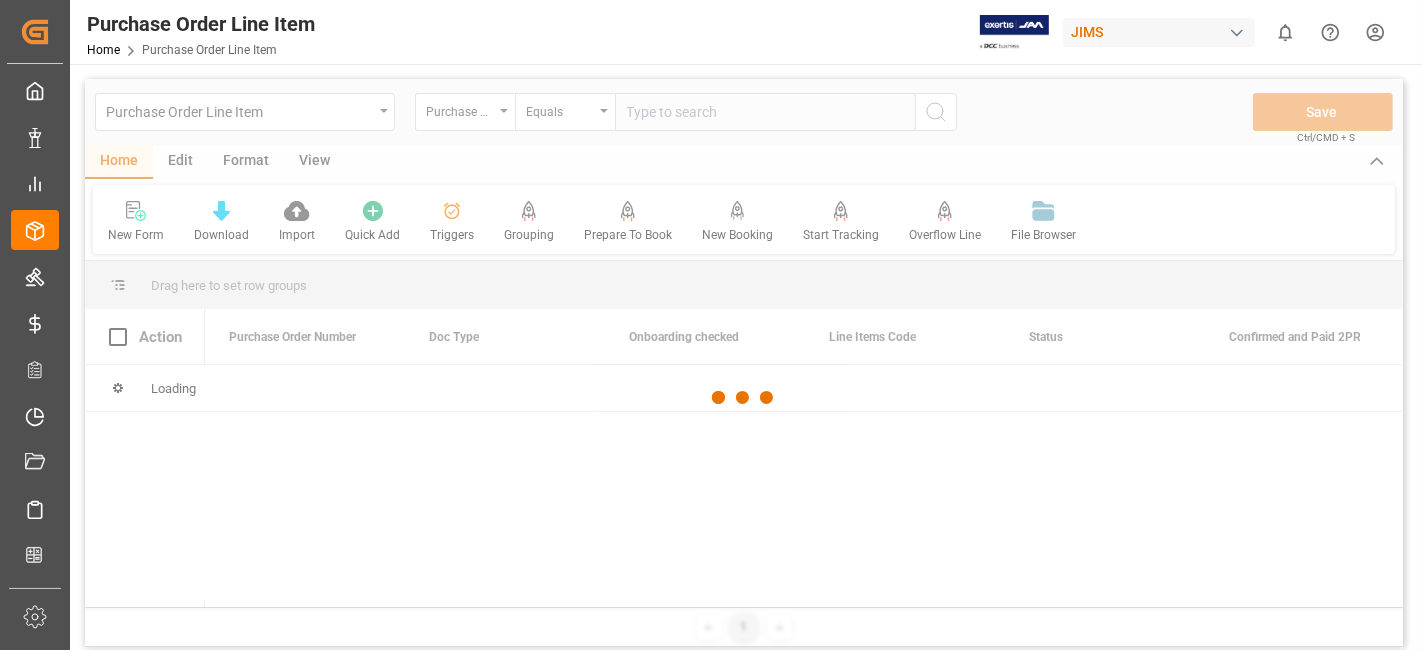 click at bounding box center (744, 398) 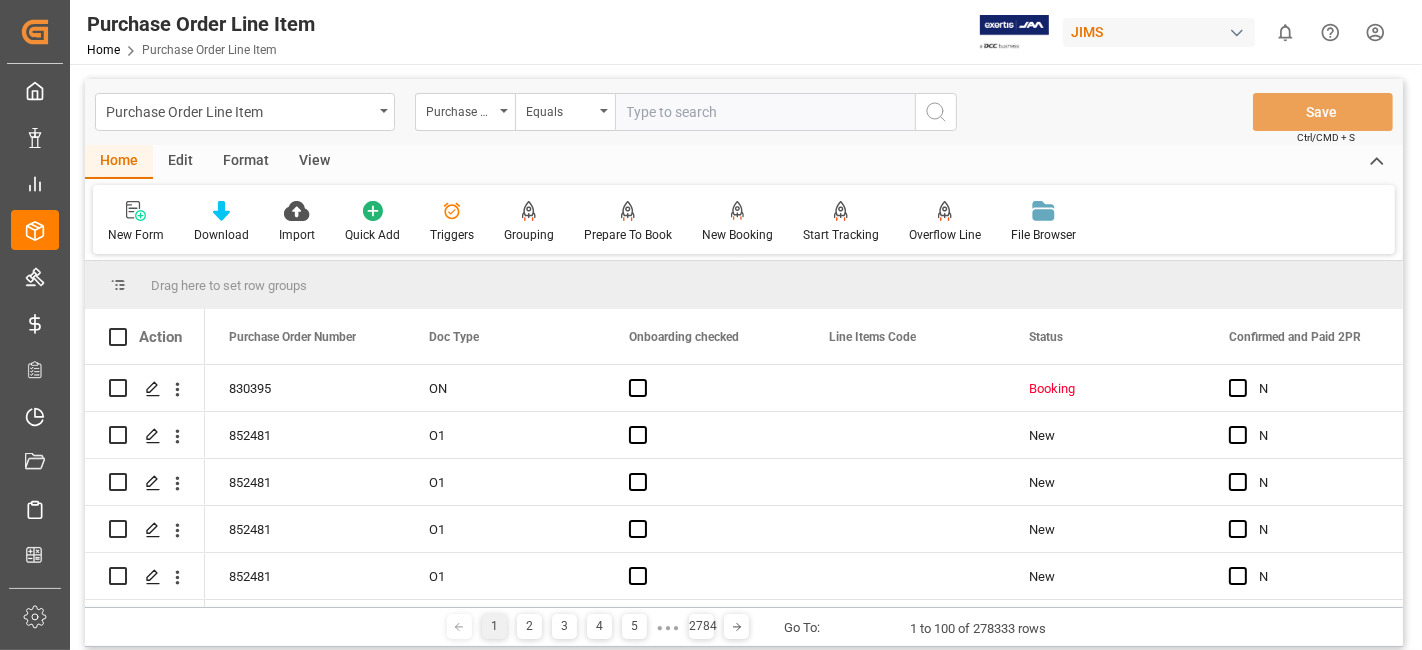 click on "Purchase Order Number" at bounding box center [465, 112] 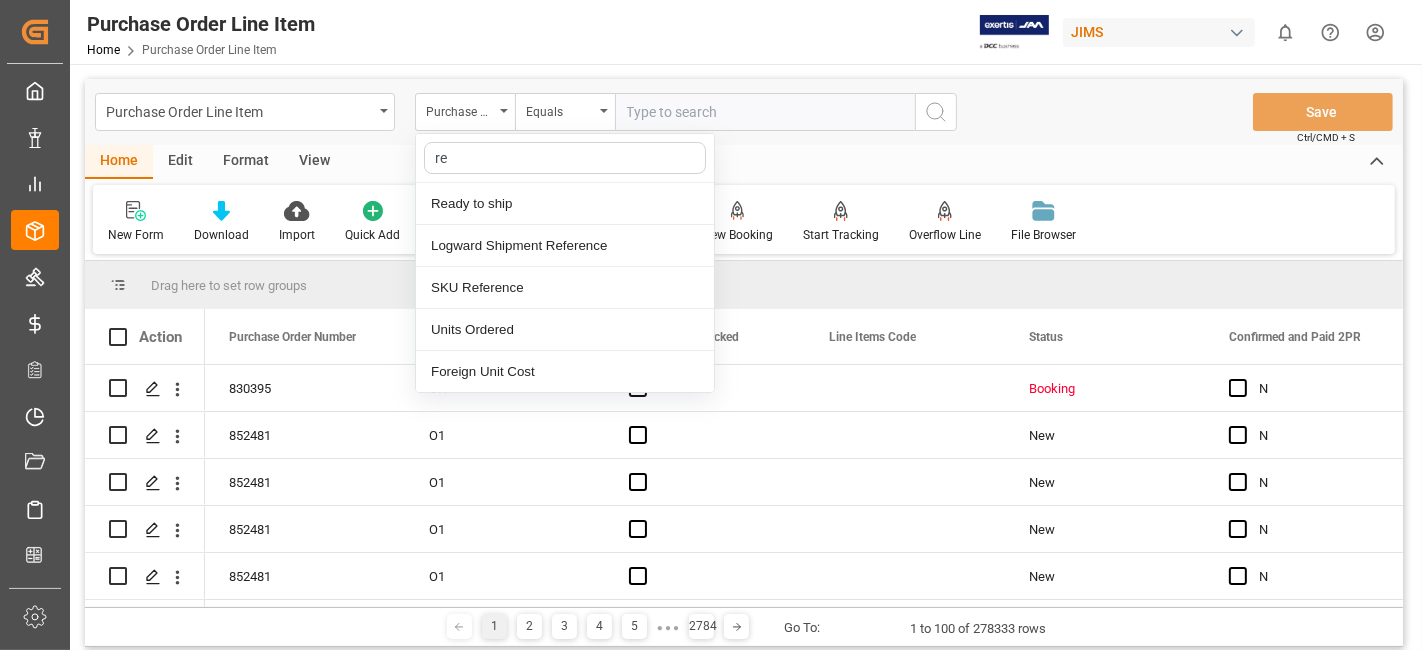 type on "ref" 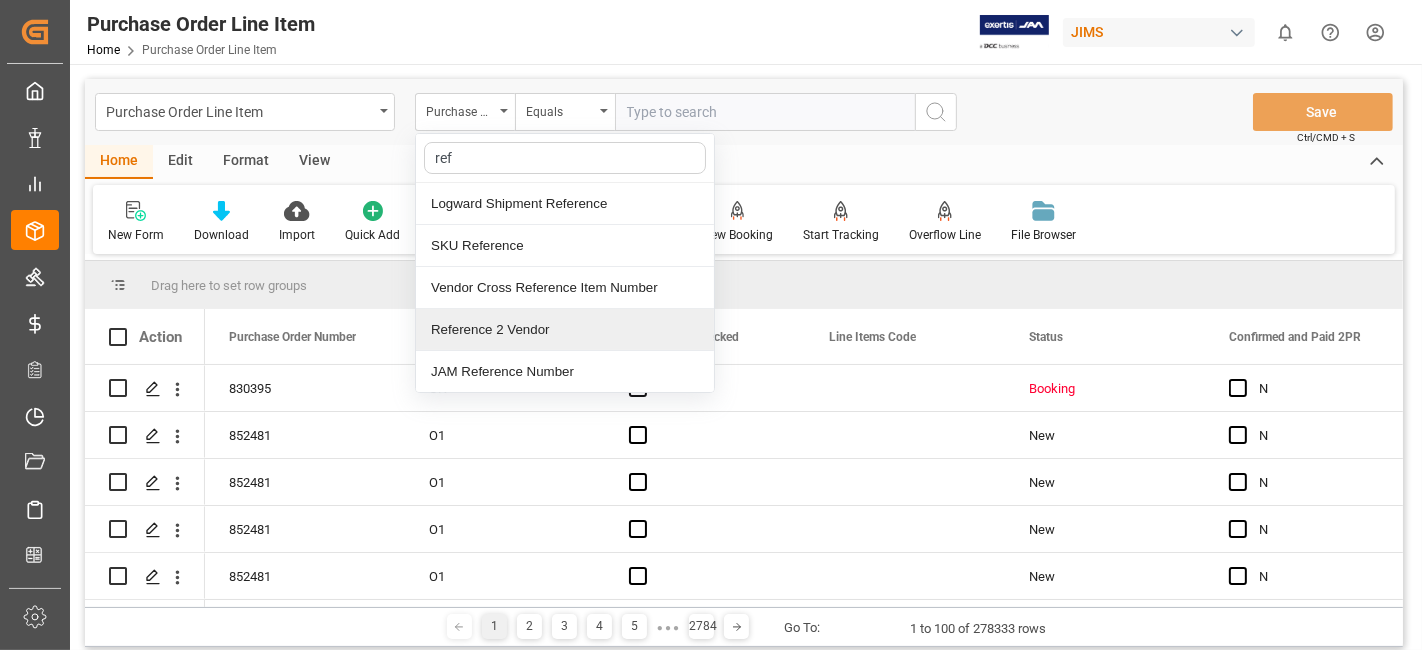 click on "Reference 2 Vendor" at bounding box center (565, 330) 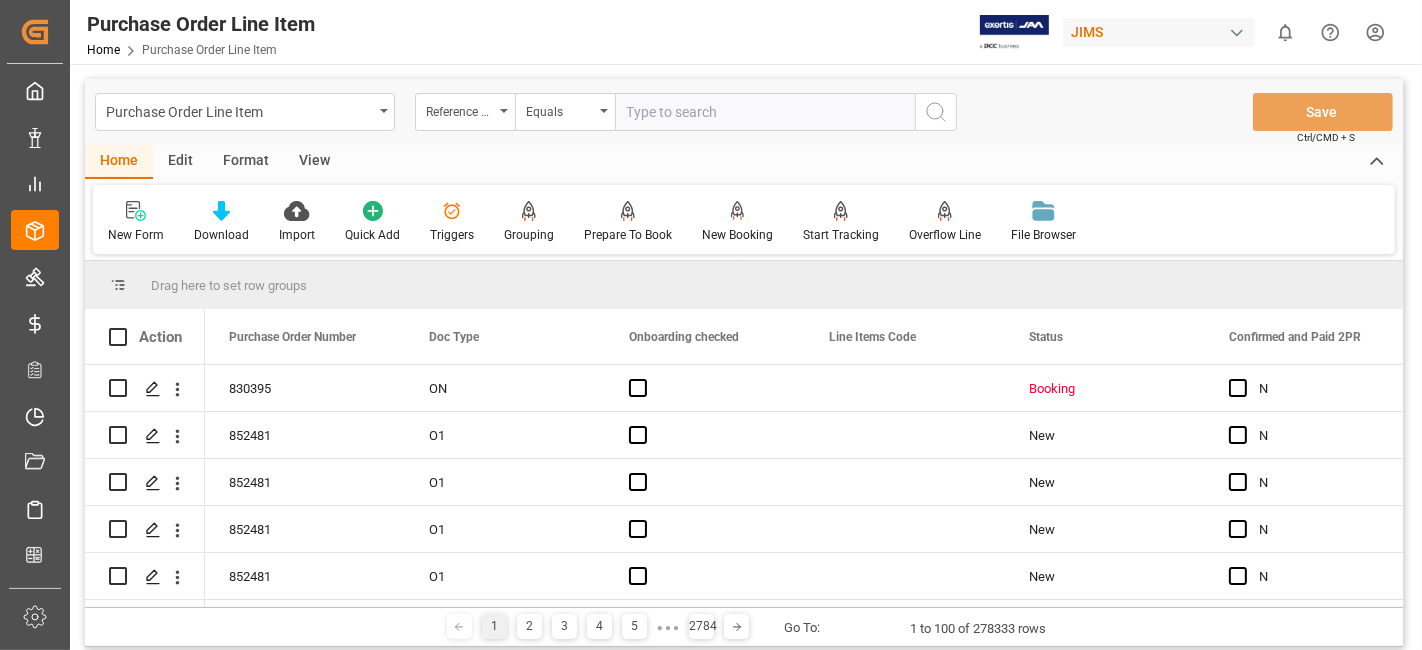 click at bounding box center (765, 112) 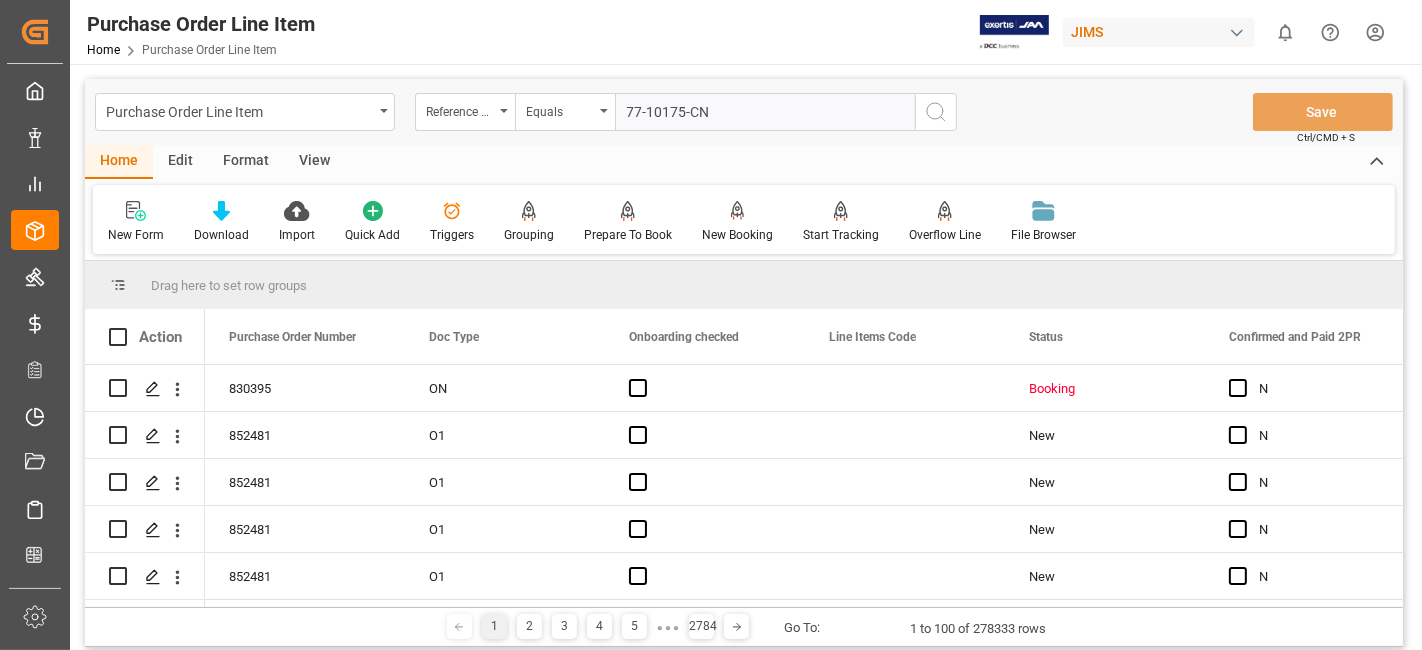 type on "77-10175-CN" 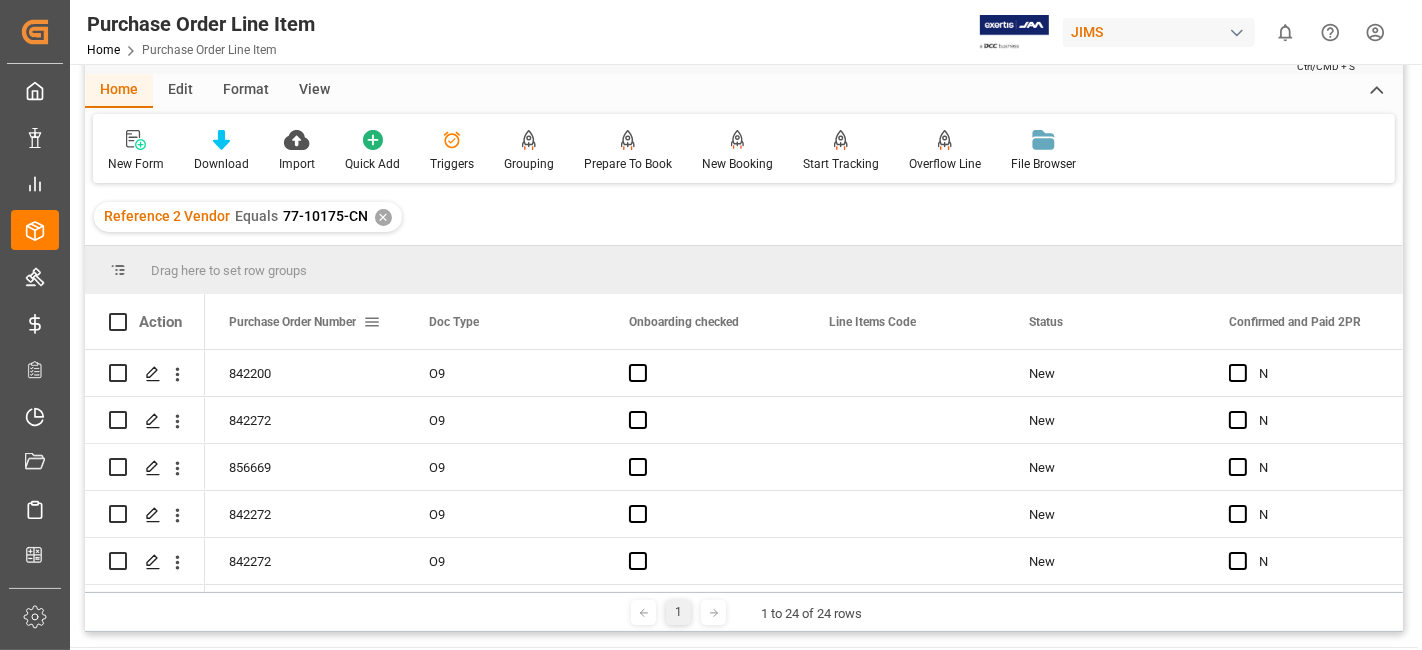 scroll, scrollTop: 111, scrollLeft: 0, axis: vertical 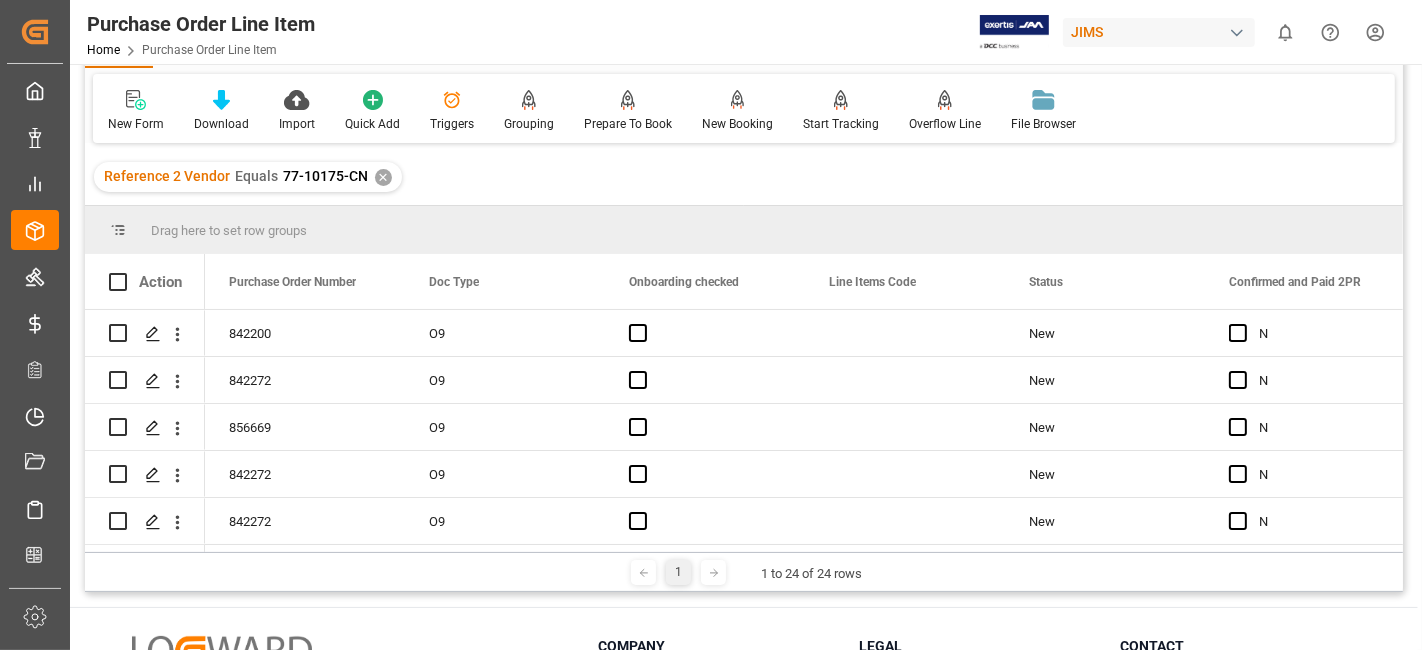 click on "Reference 2 Vendor Equals 77-10175-CN ✕" at bounding box center [744, 177] 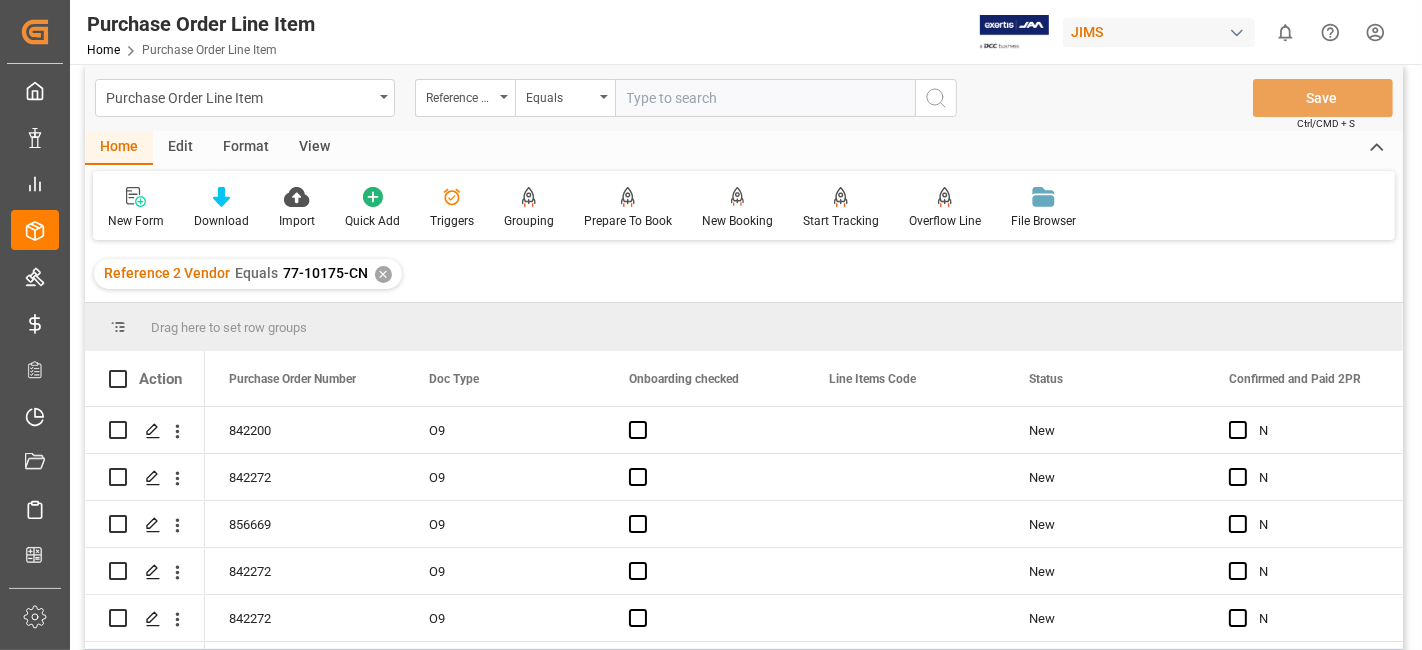 scroll, scrollTop: 0, scrollLeft: 0, axis: both 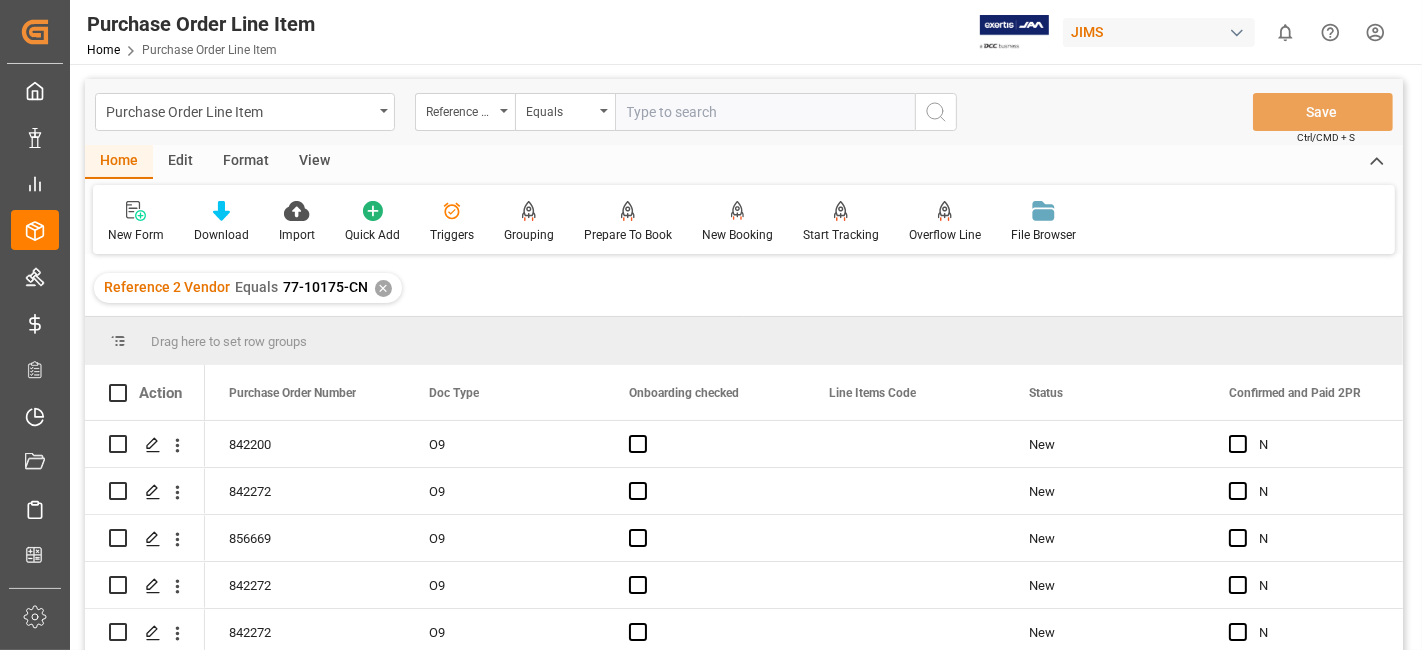 click on "View" at bounding box center [314, 162] 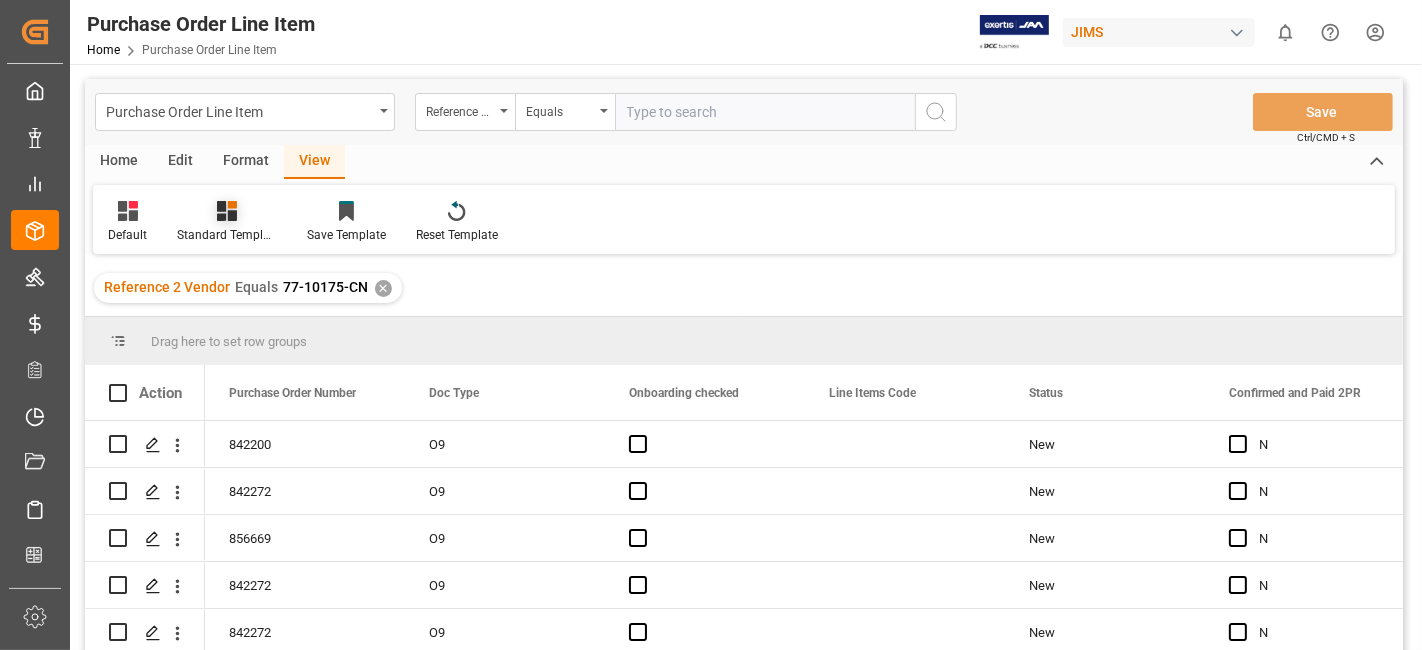 click 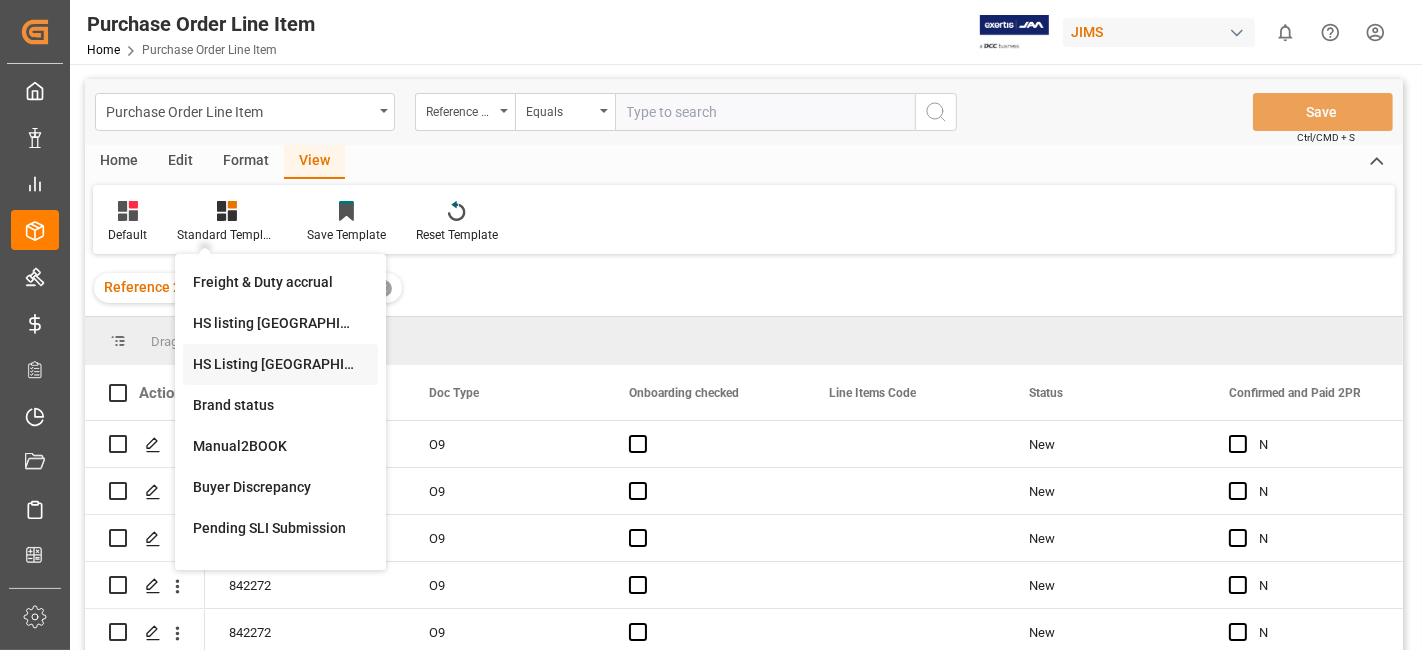 click on "HS Listing CANADA" at bounding box center [280, 364] 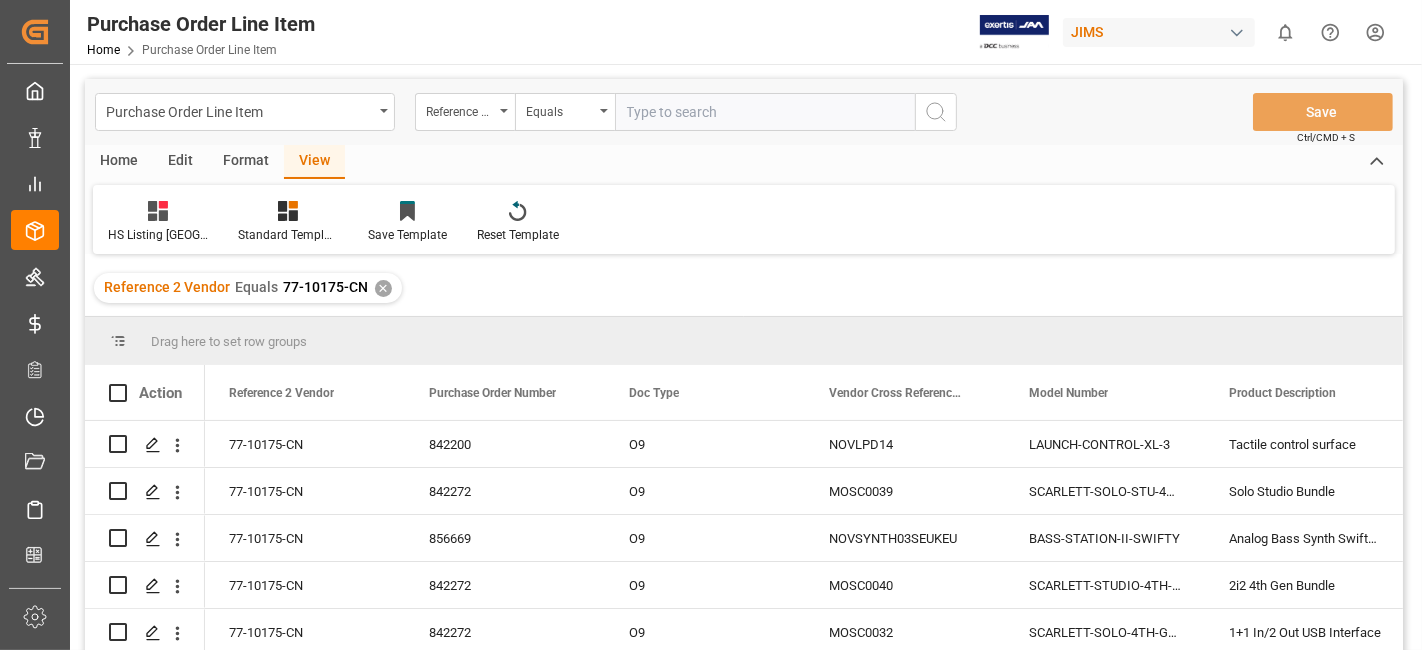 click on "Home" at bounding box center [119, 162] 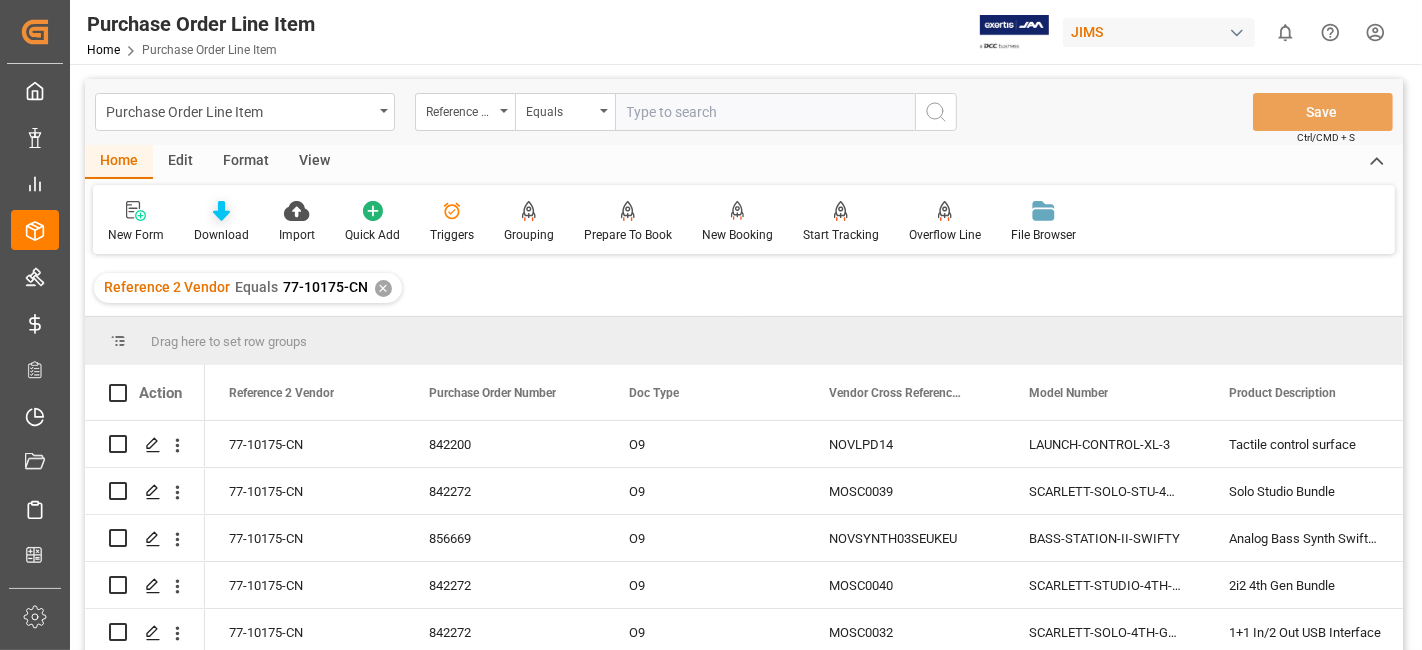 click on "Download" at bounding box center [221, 235] 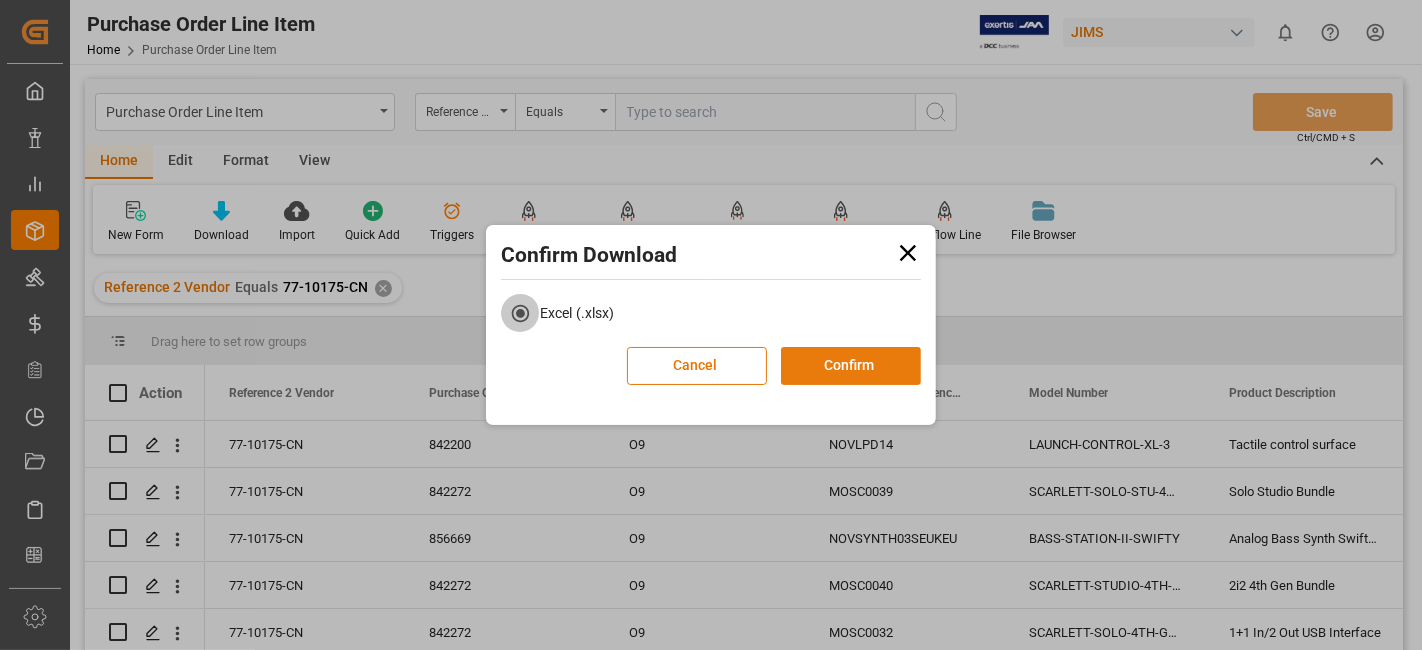 click on "Confirm" at bounding box center (851, 366) 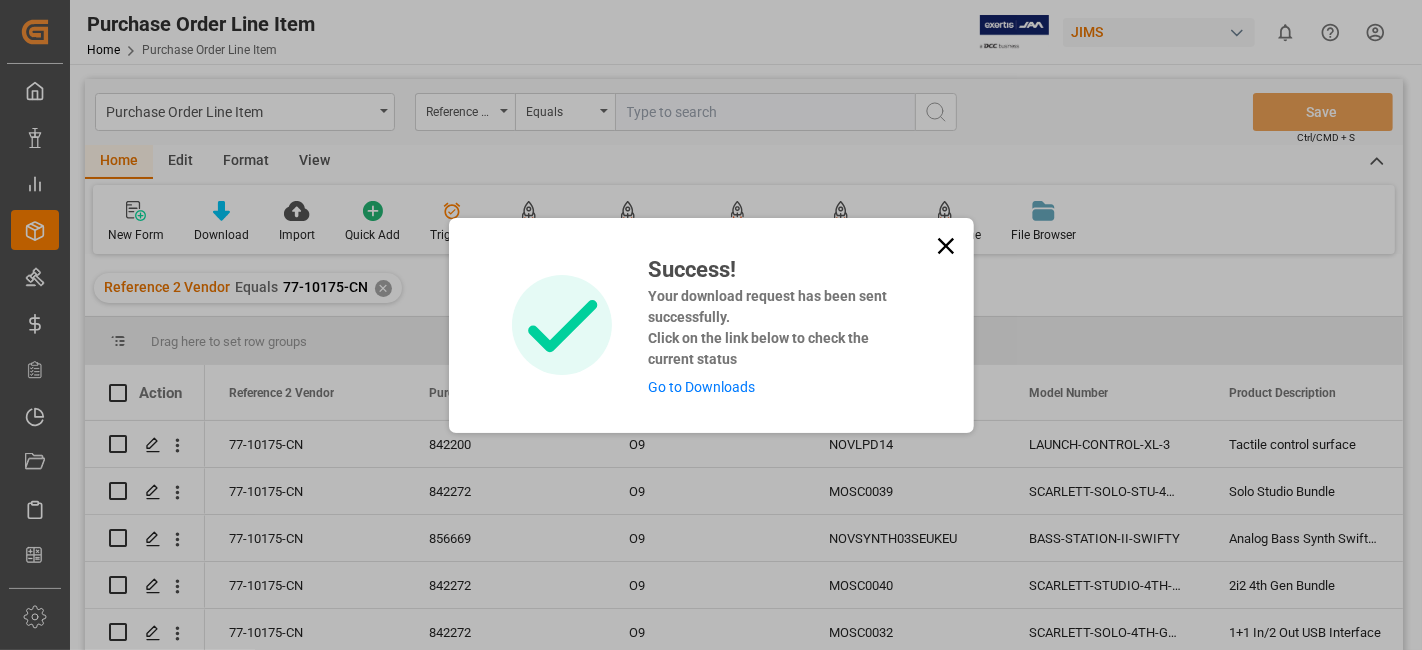 click on "Go to Downloads" at bounding box center [701, 387] 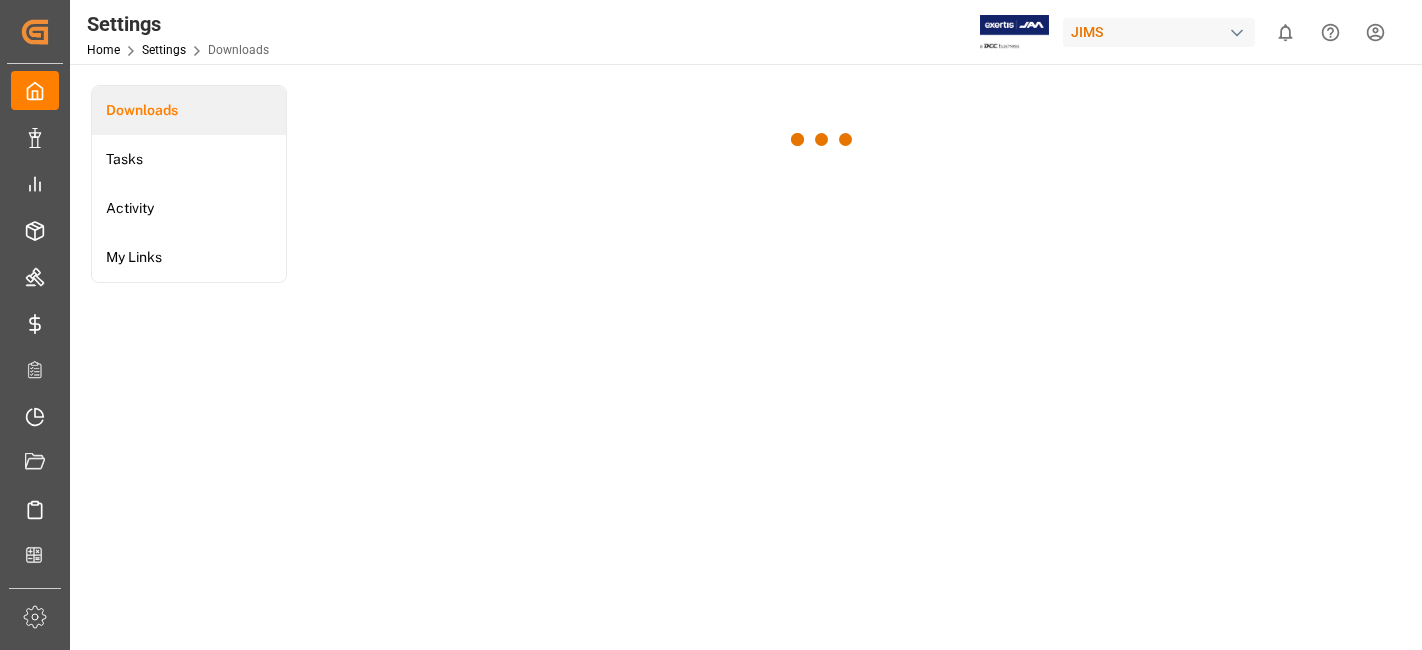 scroll, scrollTop: 0, scrollLeft: 0, axis: both 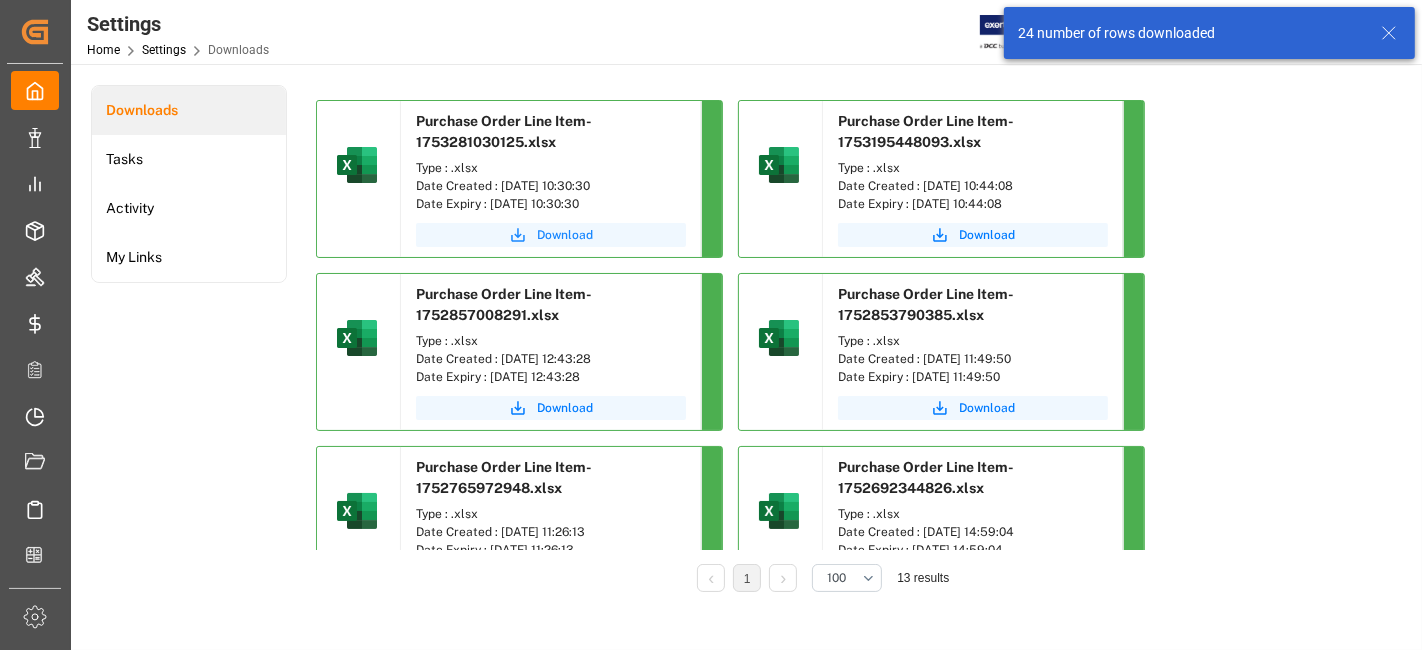 click on "Download" at bounding box center (565, 235) 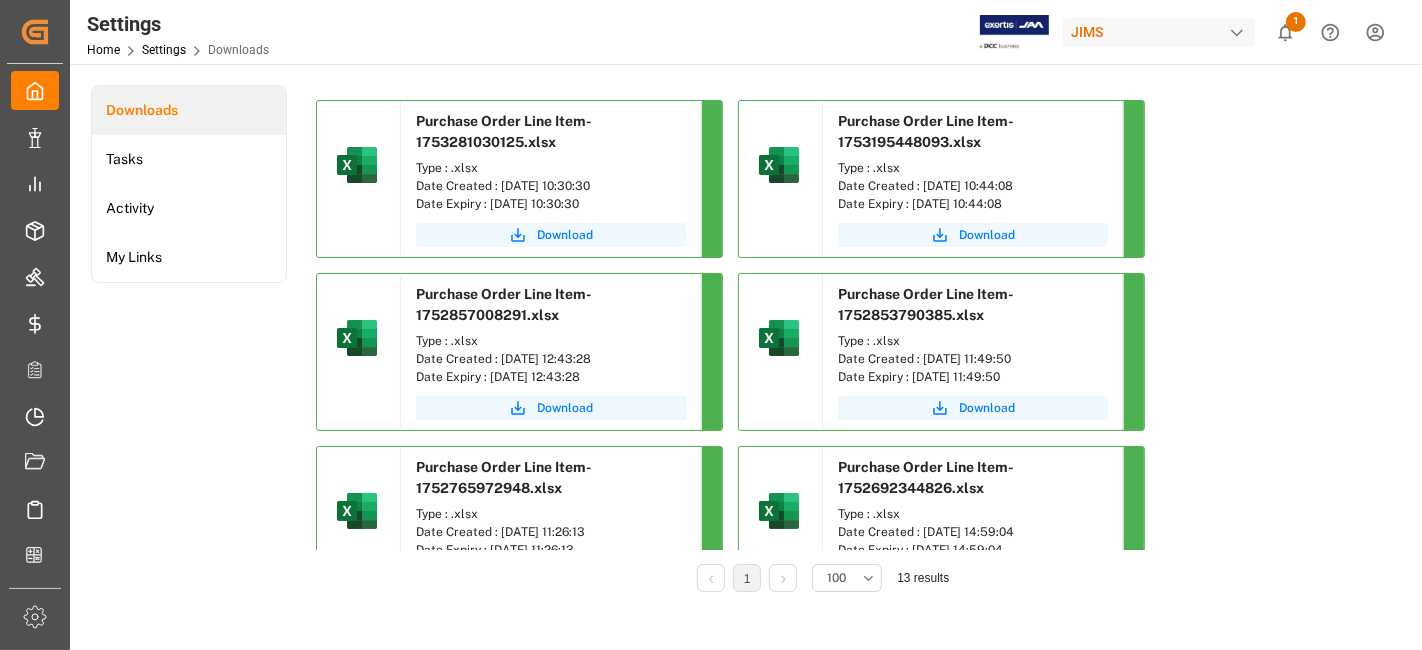 click 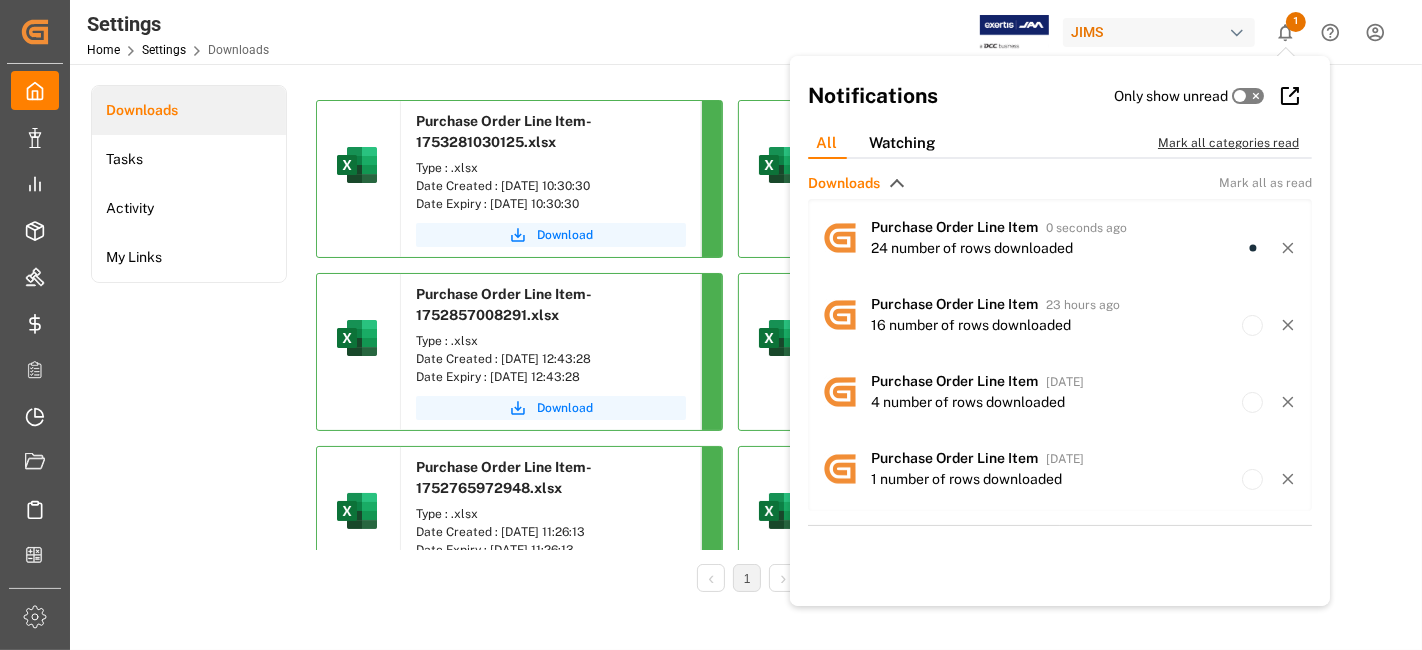 click on "Mark all categories read" at bounding box center (1239, 143) 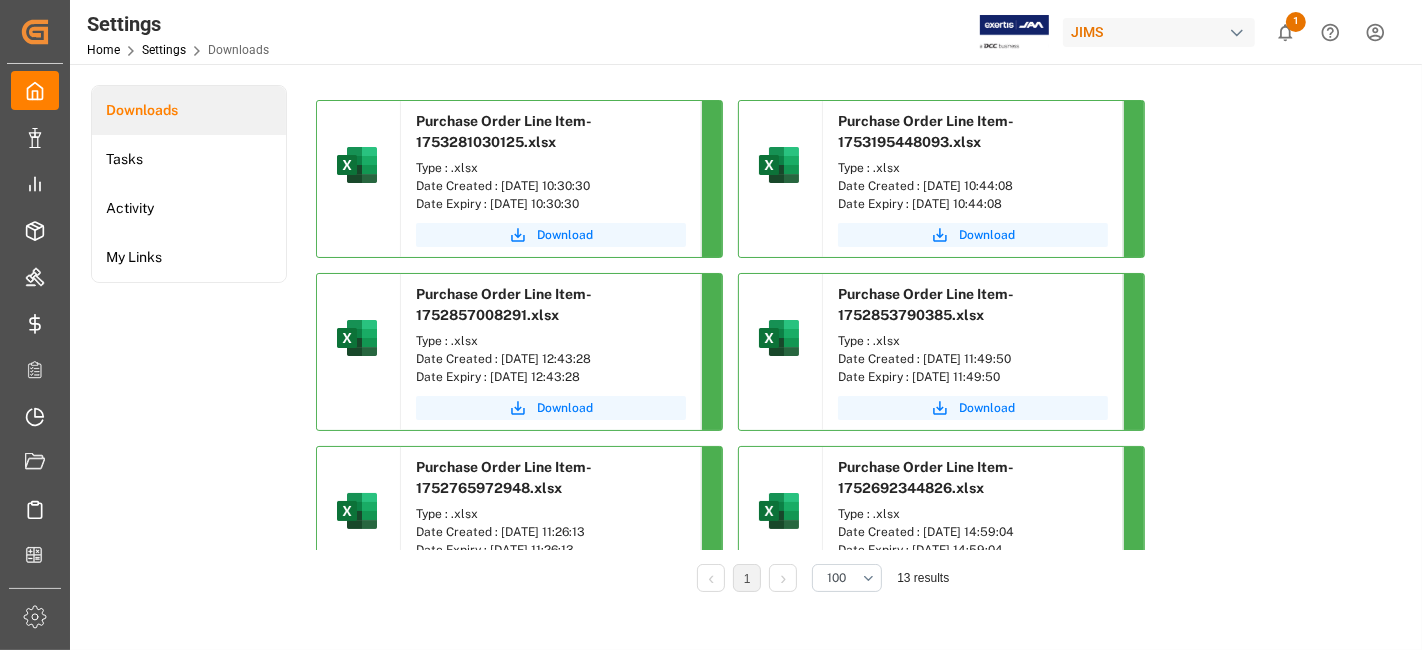 click on "Settings Home Settings Downloads JIMS 1 Notifications Only show unread All Watching Mark all categories read Downloads Mark all as read Purchase Order Line Item 2 minutes ago 24 number of rows downloaded Purchase Order Line Item 23 hours ago 16 number of rows downloaded Purchase Order Line Item [DATE] 4 number of rows downloaded Purchase Order Line Item [DATE] 1 number of rows downloaded Purchase Order Line Item [DATE] 10 number of rows downloaded Purchase Order Line Item [DATE] 14 number of rows downloaded Purchase Order Line Item [DATE] 8 number of rows downloaded Purchase Order Line Item [DATE] 8 number of rows downloaded Purchase Order Line Item [DATE] 19 number of rows downloaded Purchase Order Line Item [DATE] 21 number of rows downloaded Purchase Order Line Item [DATE] 79 number of rows downloaded Purchase Order Line Item [DATE] 13 number of rows downloaded Purchase Order Line Item [DATE] 26 number of rows downloaded" at bounding box center [739, 32] 